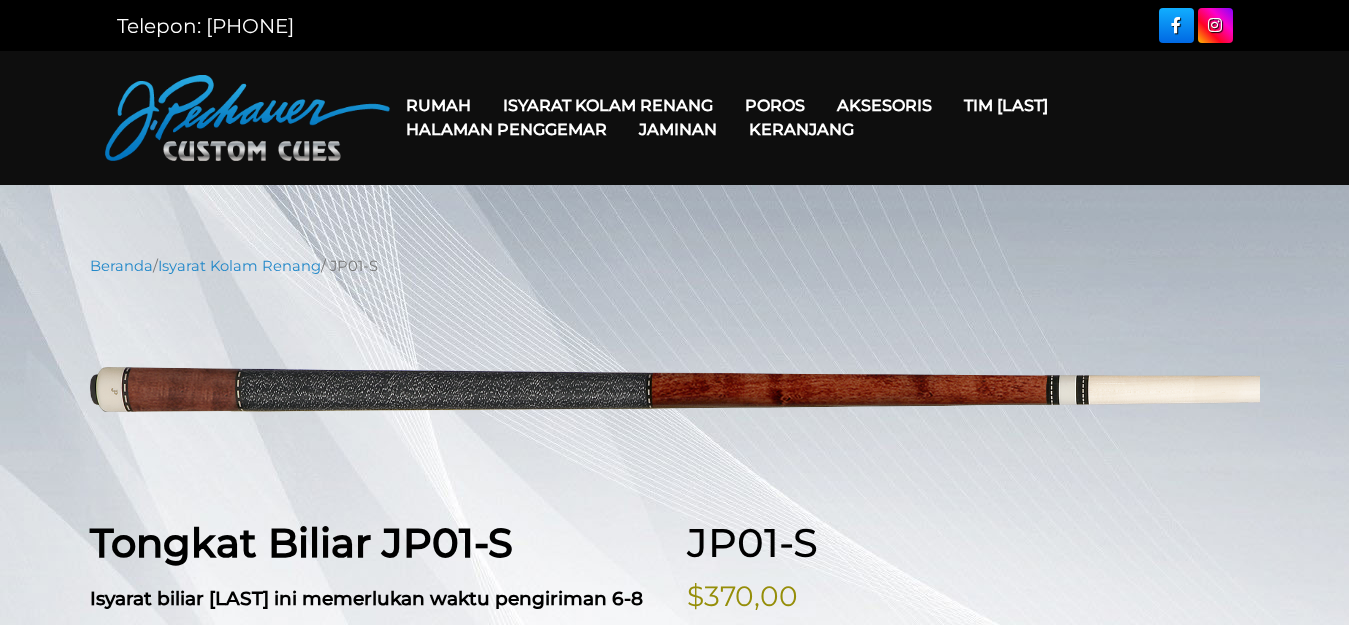 select on "********" 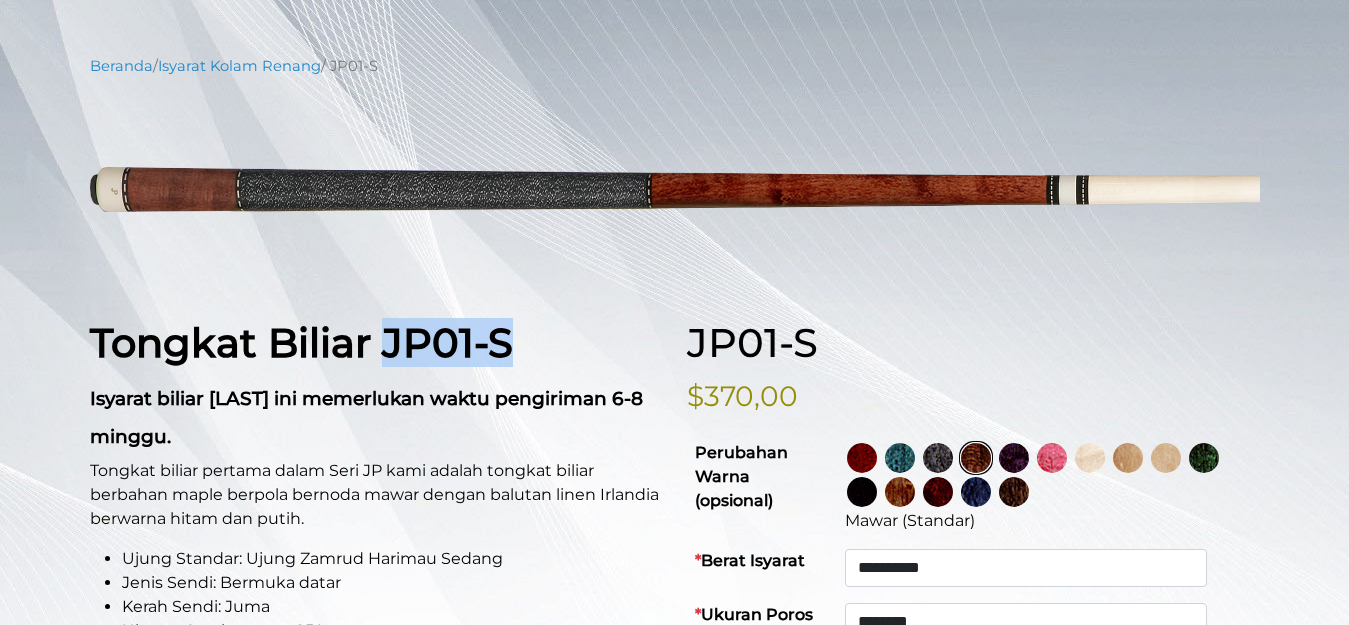 drag, startPoint x: 380, startPoint y: 340, endPoint x: 514, endPoint y: 331, distance: 134.3019 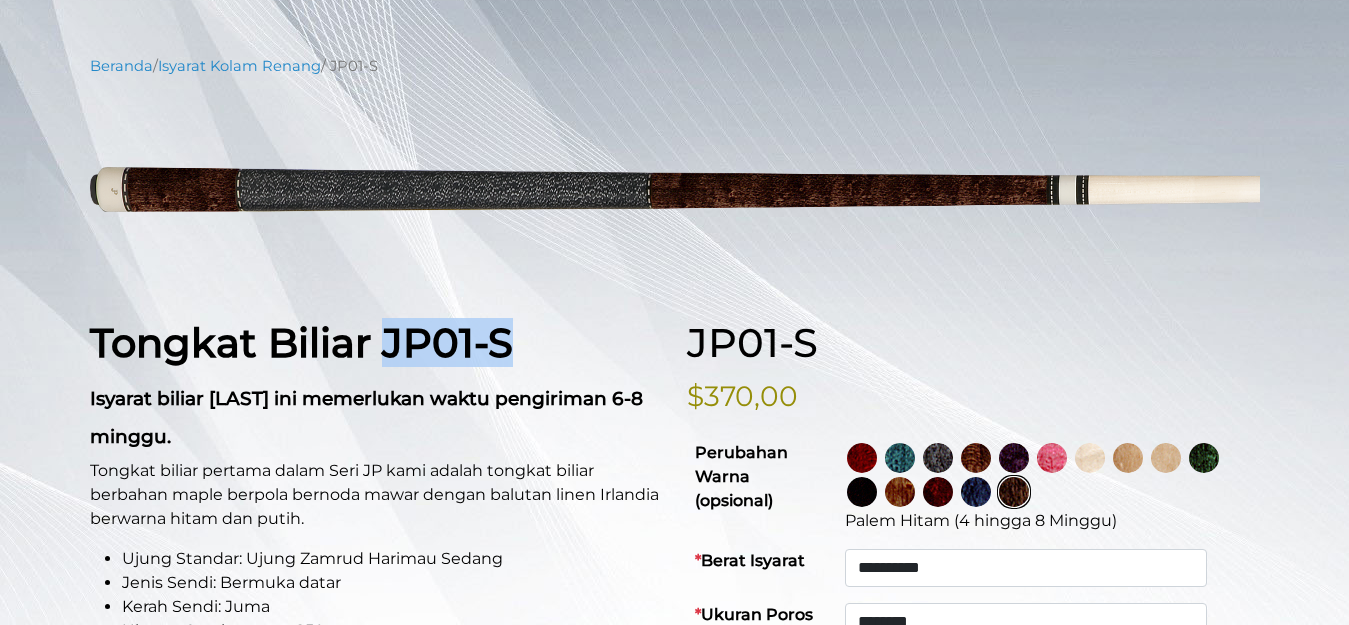 click at bounding box center [976, 492] 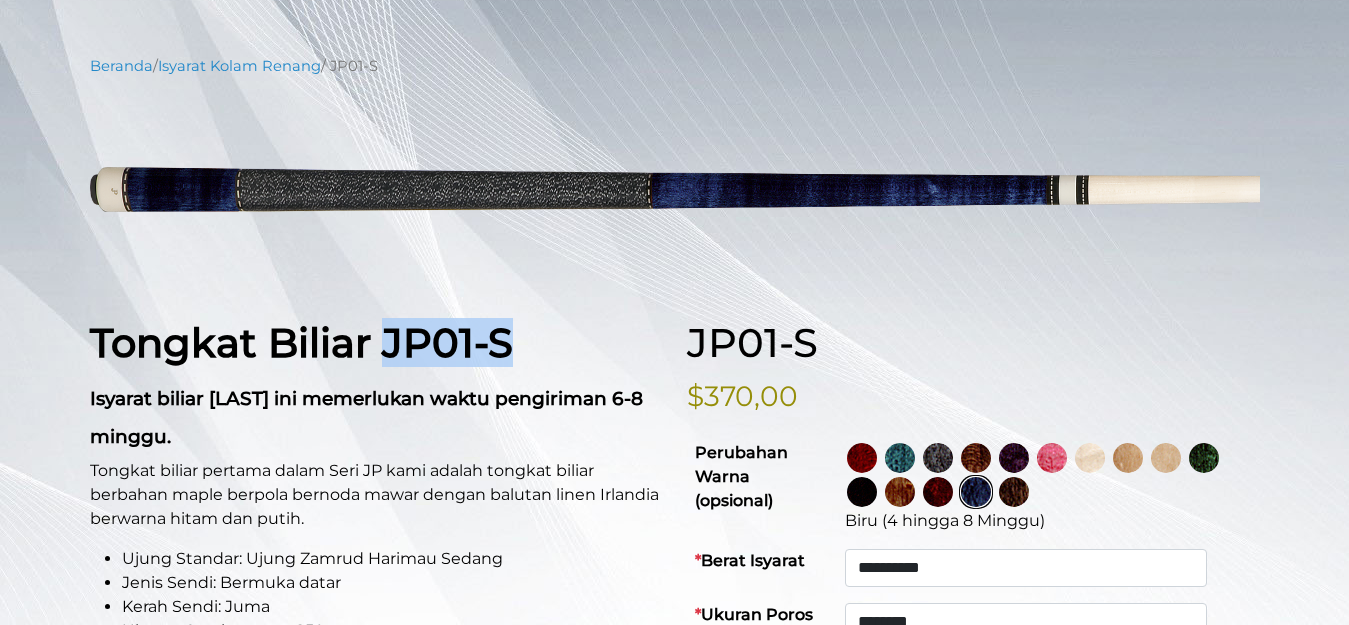 click at bounding box center [938, 492] 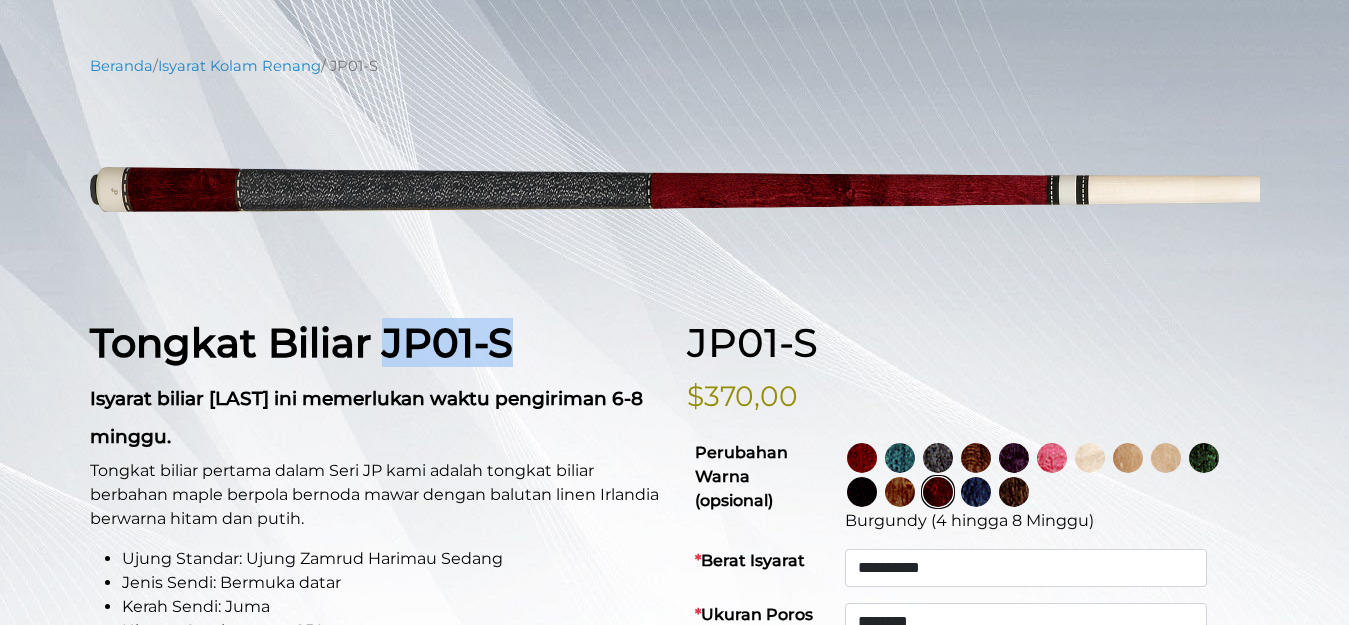 click at bounding box center [1014, 458] 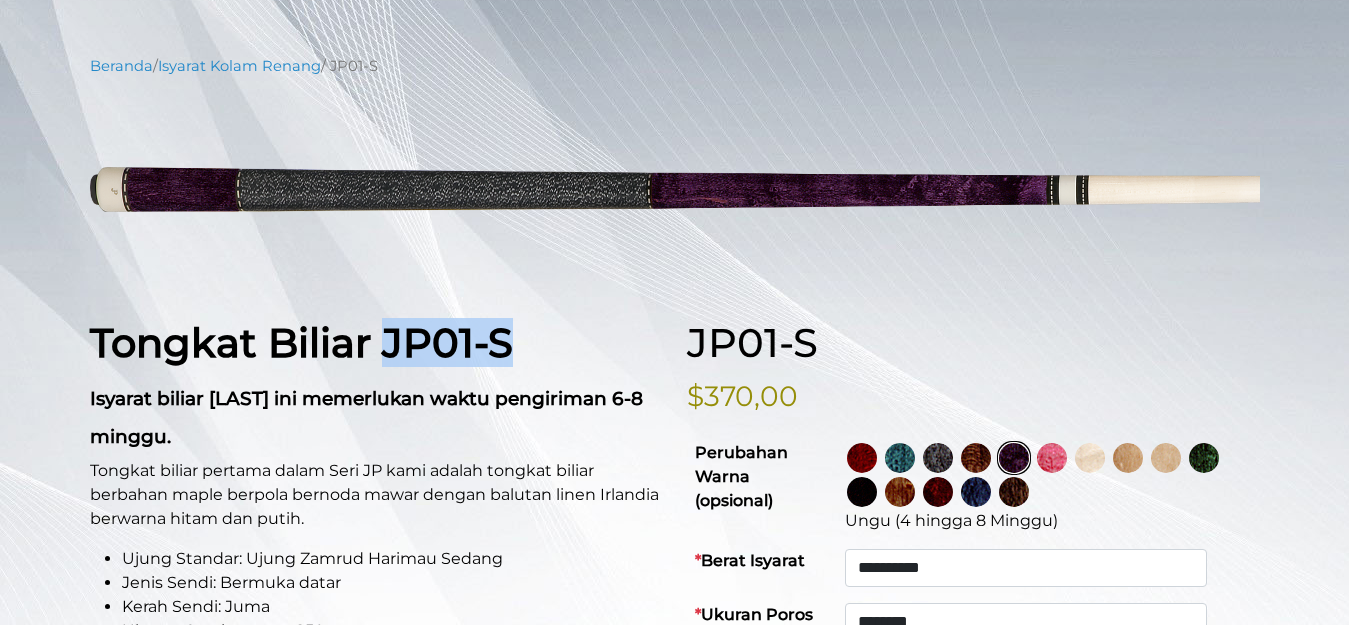 click at bounding box center (862, 492) 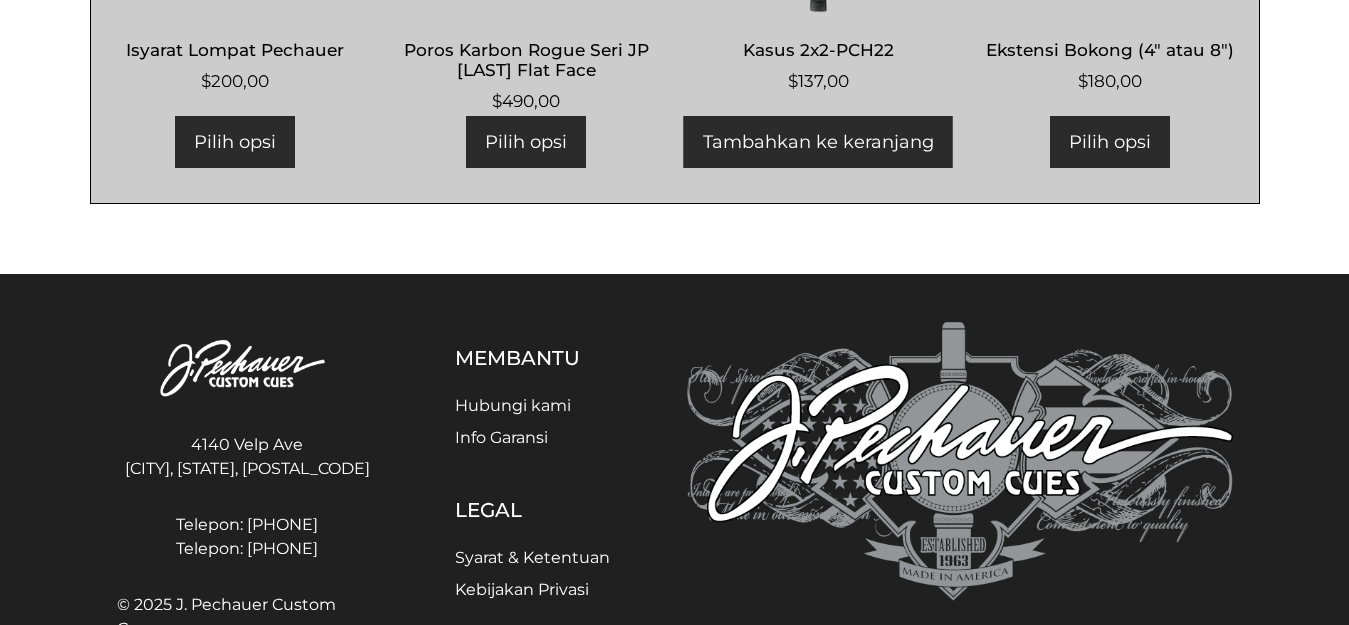 scroll, scrollTop: 1679, scrollLeft: 0, axis: vertical 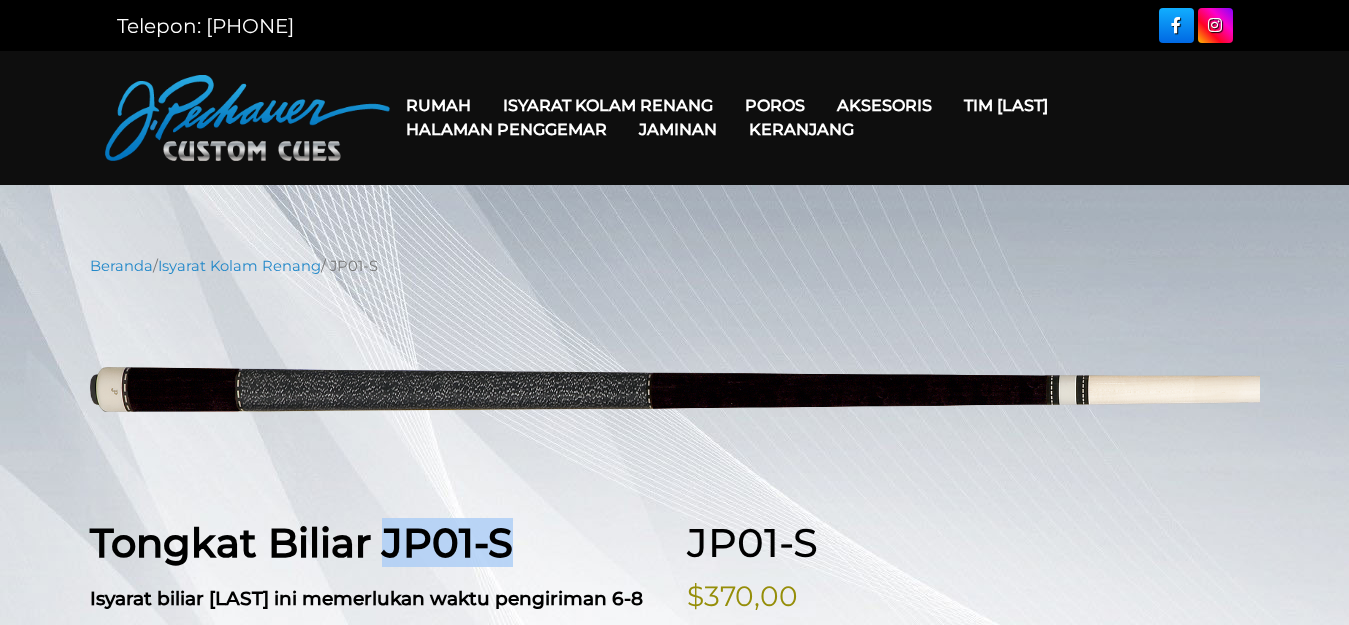 click on "Jaminan" at bounding box center (678, 129) 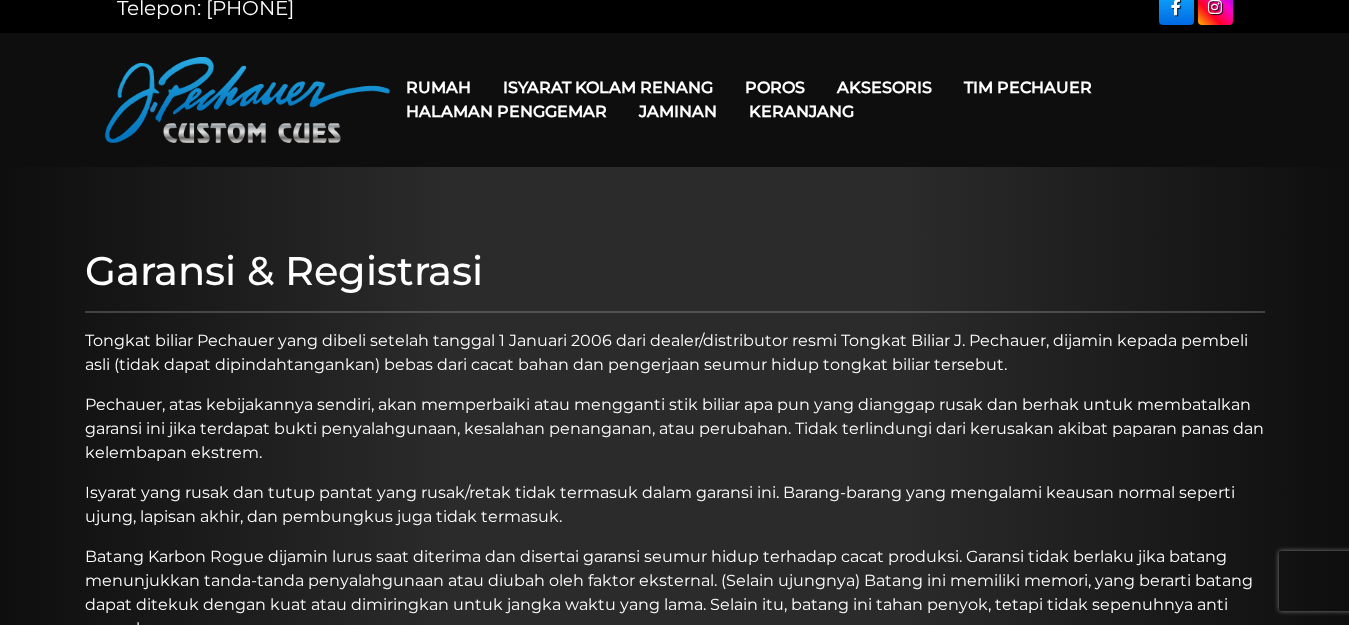 scroll, scrollTop: 9, scrollLeft: 0, axis: vertical 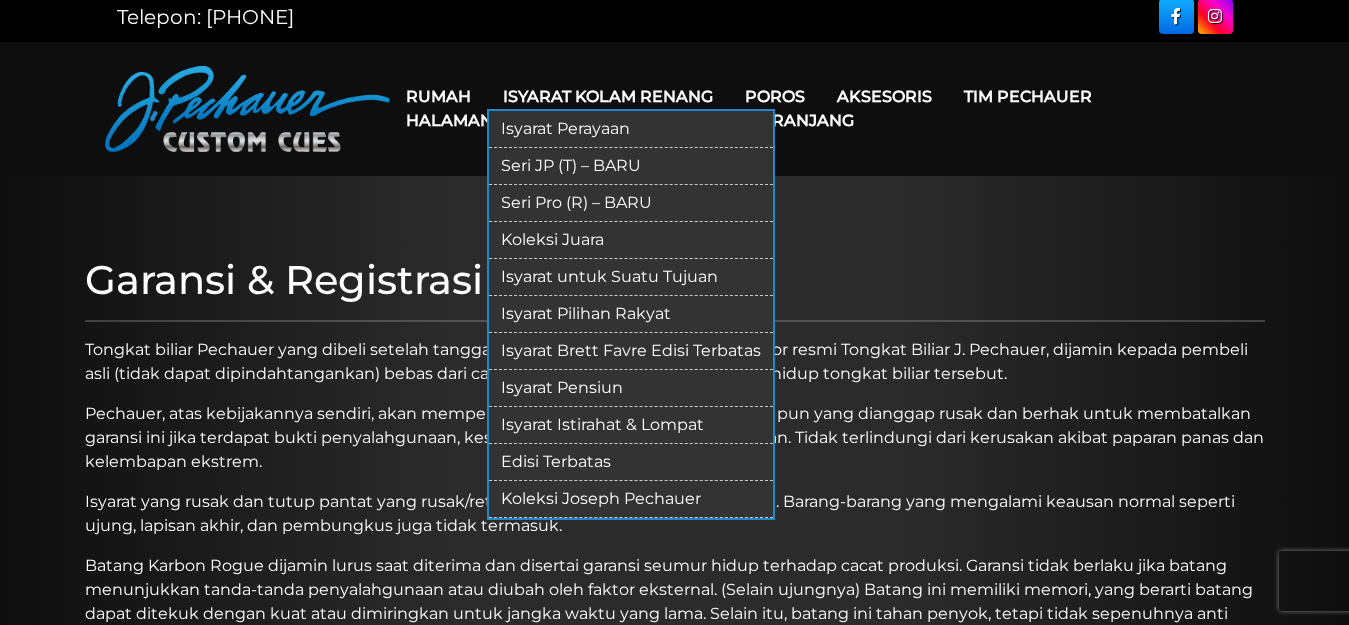 click on "Isyarat untuk Suatu Tujuan" at bounding box center [609, 276] 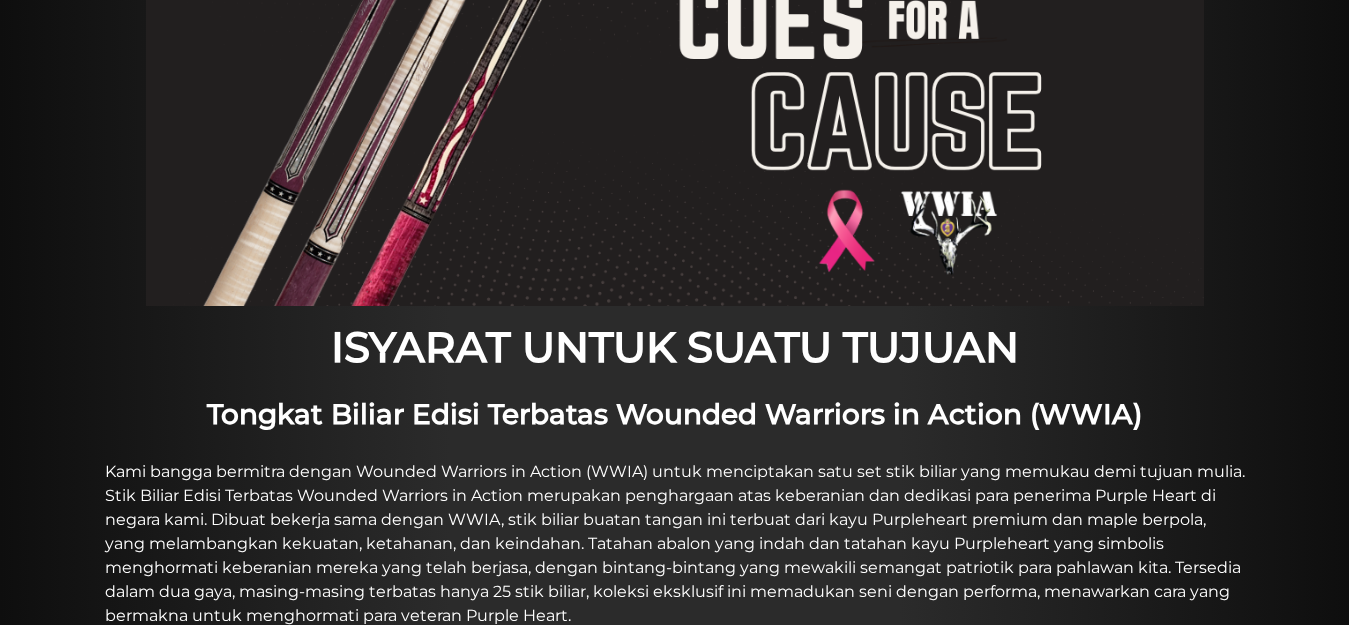 scroll, scrollTop: 0, scrollLeft: 0, axis: both 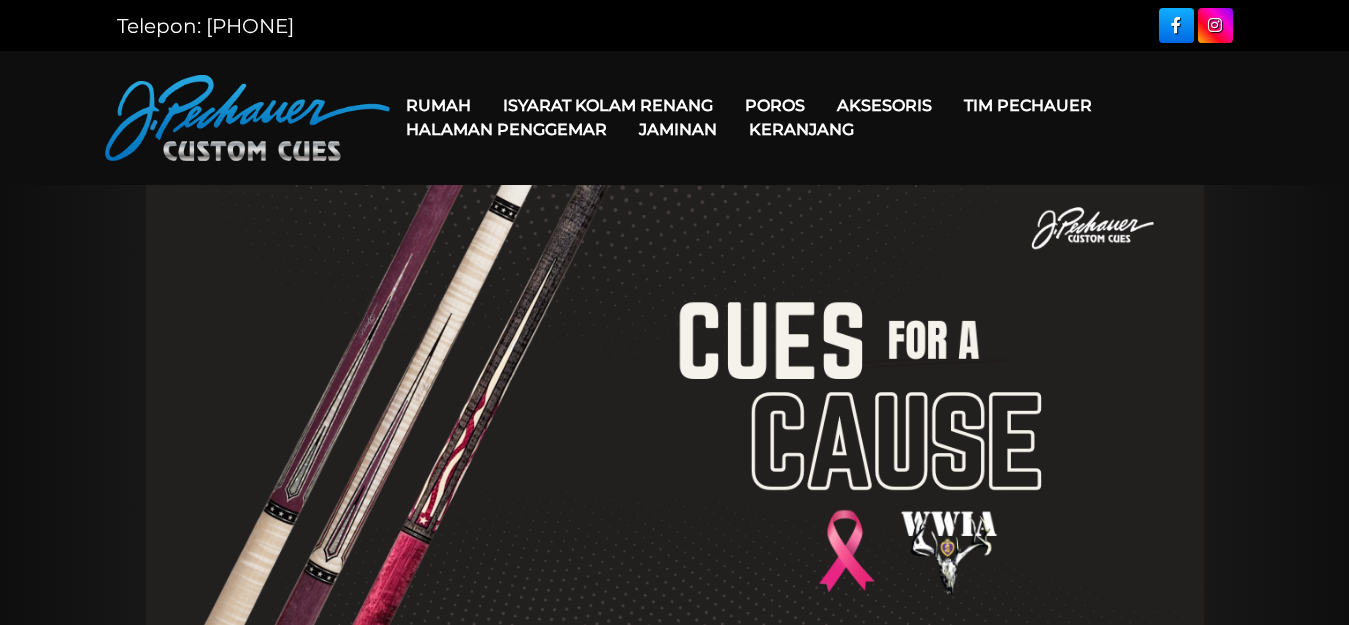 click on "Jaminan" at bounding box center [678, 129] 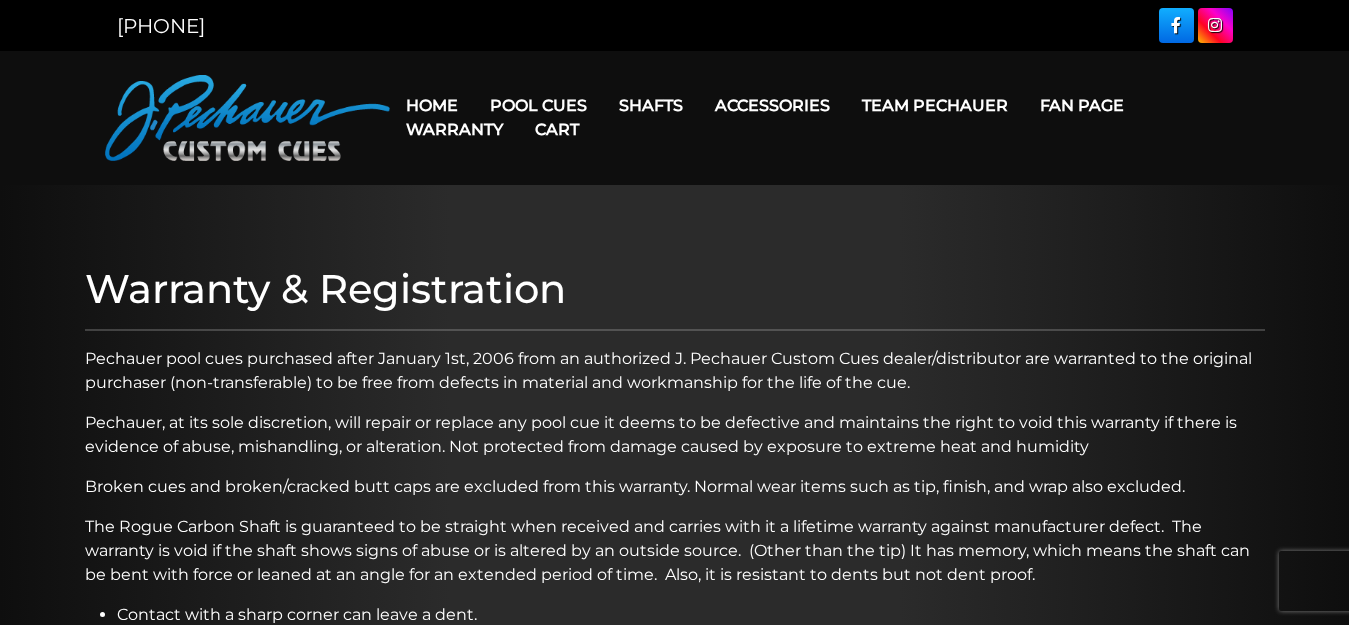 scroll, scrollTop: 0, scrollLeft: 0, axis: both 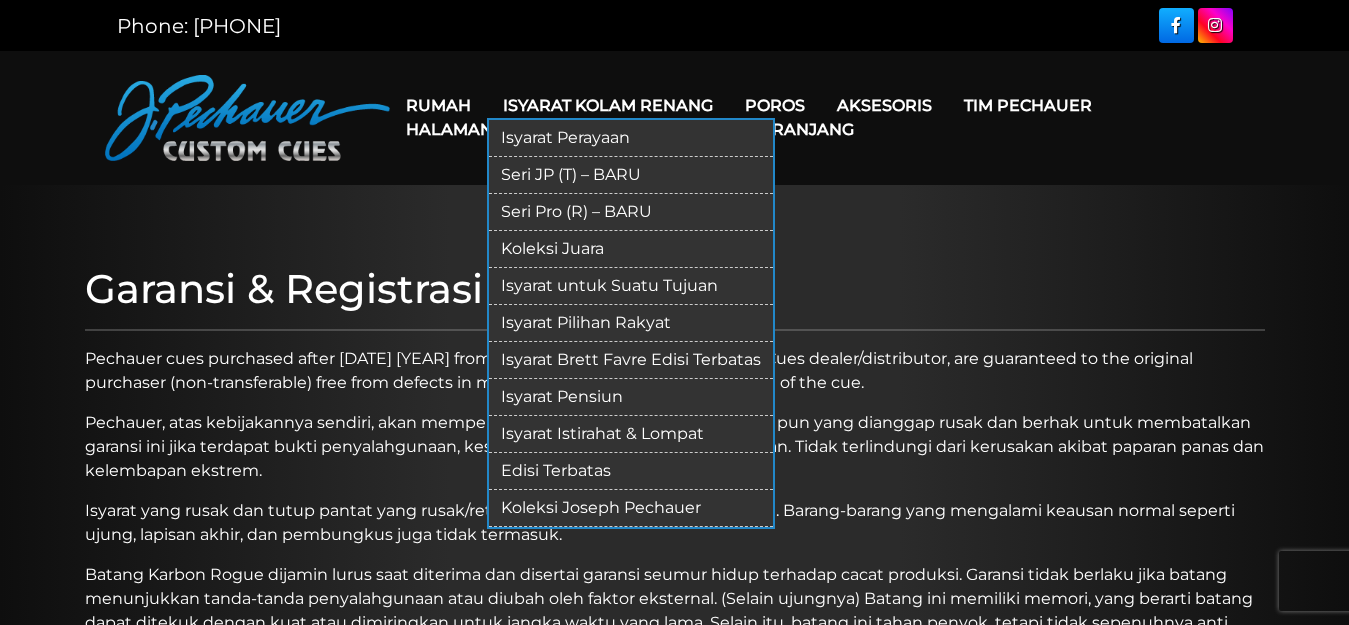 click on "Rumah
Isyarat Kolam Renang
Isyarat Perayaan
Seri JP (T) – BARU
Seri Pro (R) – BARU
Koleksi Juara
Isyarat untuk Suatu Tujuan
Isyarat Pilihan Rakyat
Isyarat Brett Favre Edisi Terbatas
Isyarat Pensiun
Isyarat Istirahat & Lompat
Edisi Terbatas
Koleksi Joseph Pechauer
Poros
Poros Serat Karbon Rogue 2
Batang Maple
Poros Defleksi Rendah dengan Performa Plus
Obor +
Kielwood
Poros Pemutus Karbon Rogue
Poros Pemecah Es Hitam Pechauer
Aksesoris
Ekstensi
Pelindung Sendi
Sarung tangan
Kasus
Handuk Pechauer
Sistem Sekrup Berat
Bungkus Kulit & Eksotis
DVD Pelajaran Renang
Tips Pechauer
Pakaian
Tim Pechauer
Halaman Penggemar
Jaminan
Keranjang" at bounding box center [817, 118] 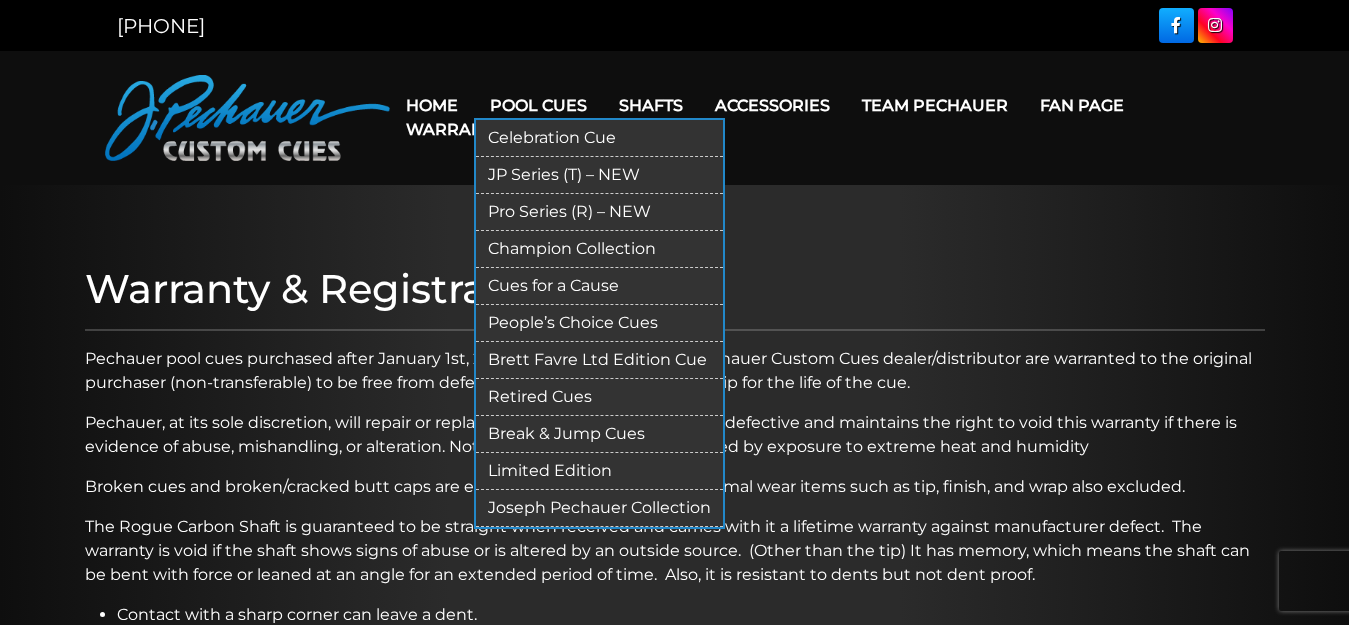 click on "Cart" at bounding box center [557, 129] 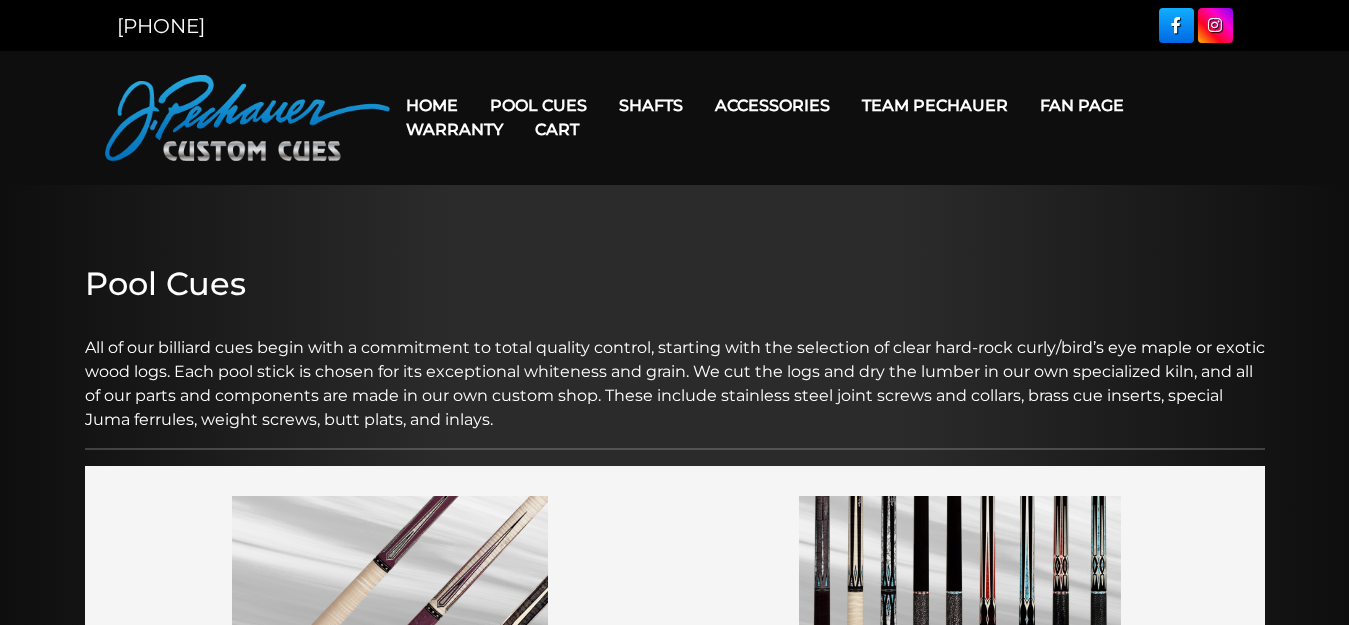 scroll, scrollTop: 0, scrollLeft: 0, axis: both 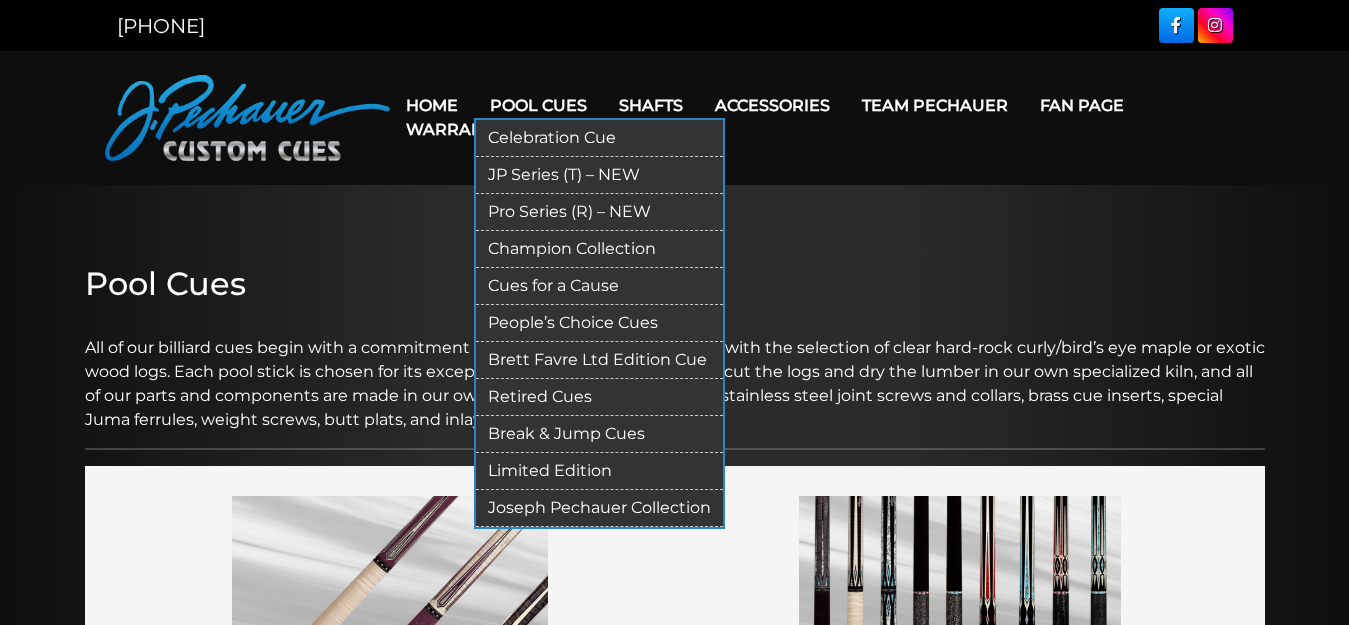 click on "Joseph Pechauer Collection" at bounding box center [599, 508] 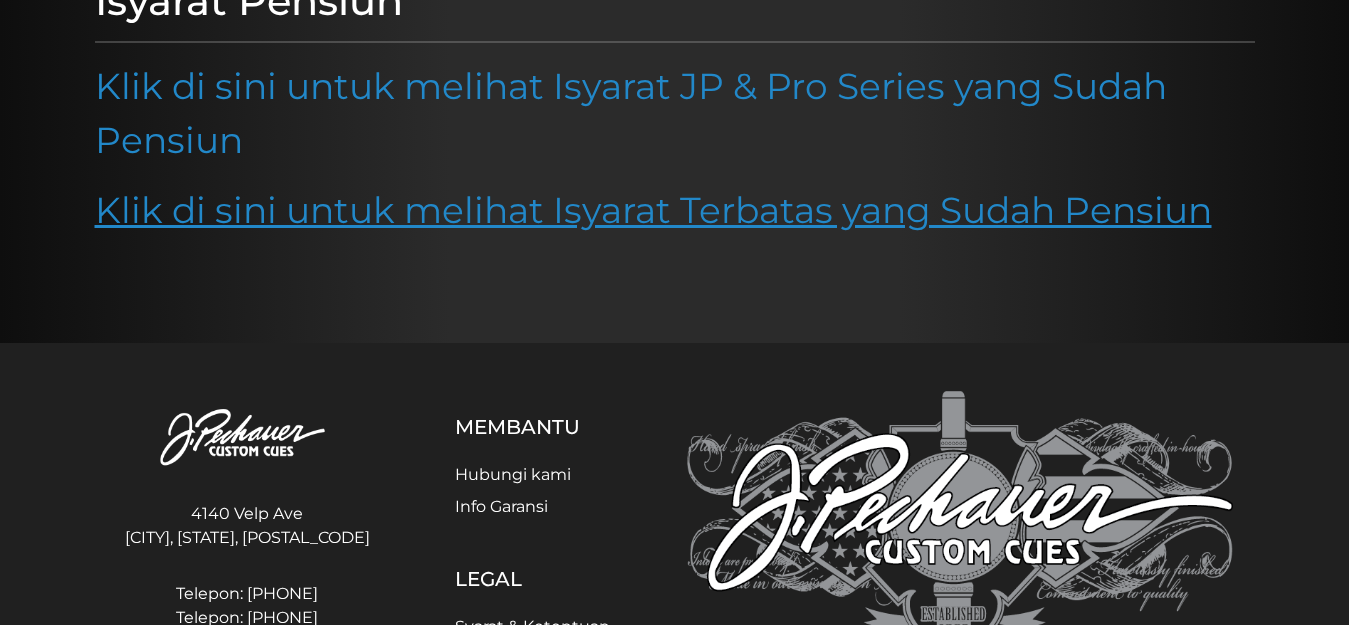 scroll, scrollTop: 300, scrollLeft: 0, axis: vertical 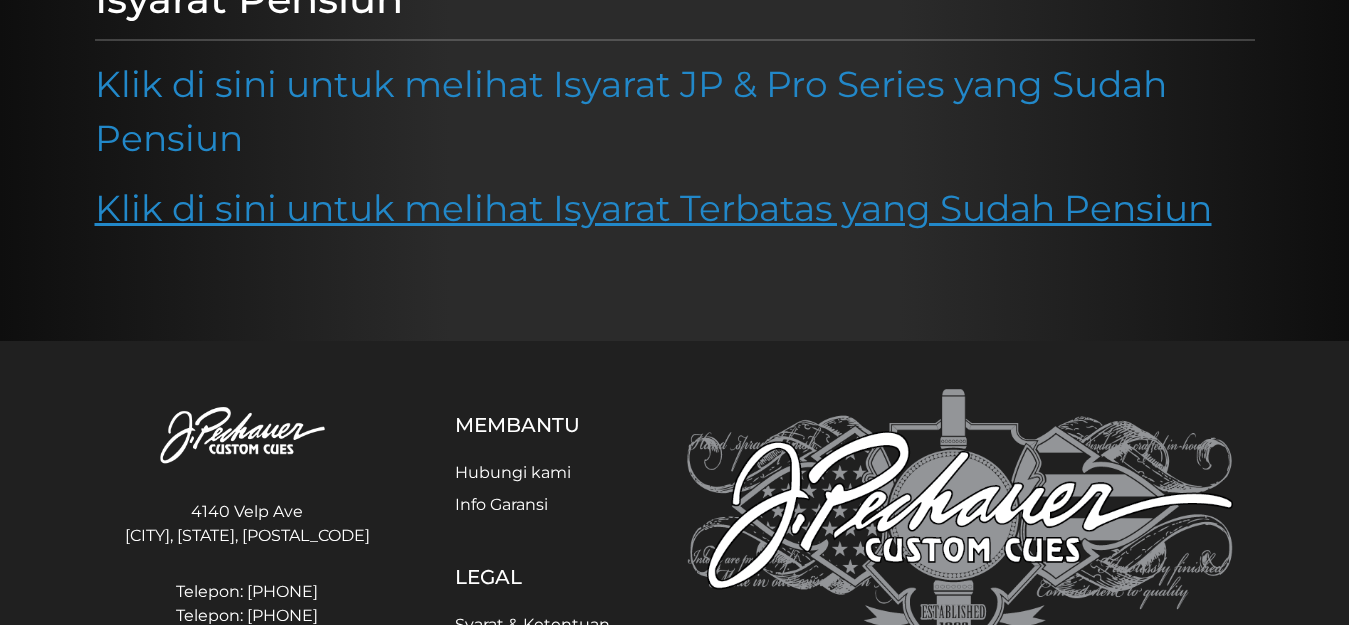 click on "Klik di sini untuk melihat Isyarat Terbatas yang Sudah Pensiun" at bounding box center (653, 208) 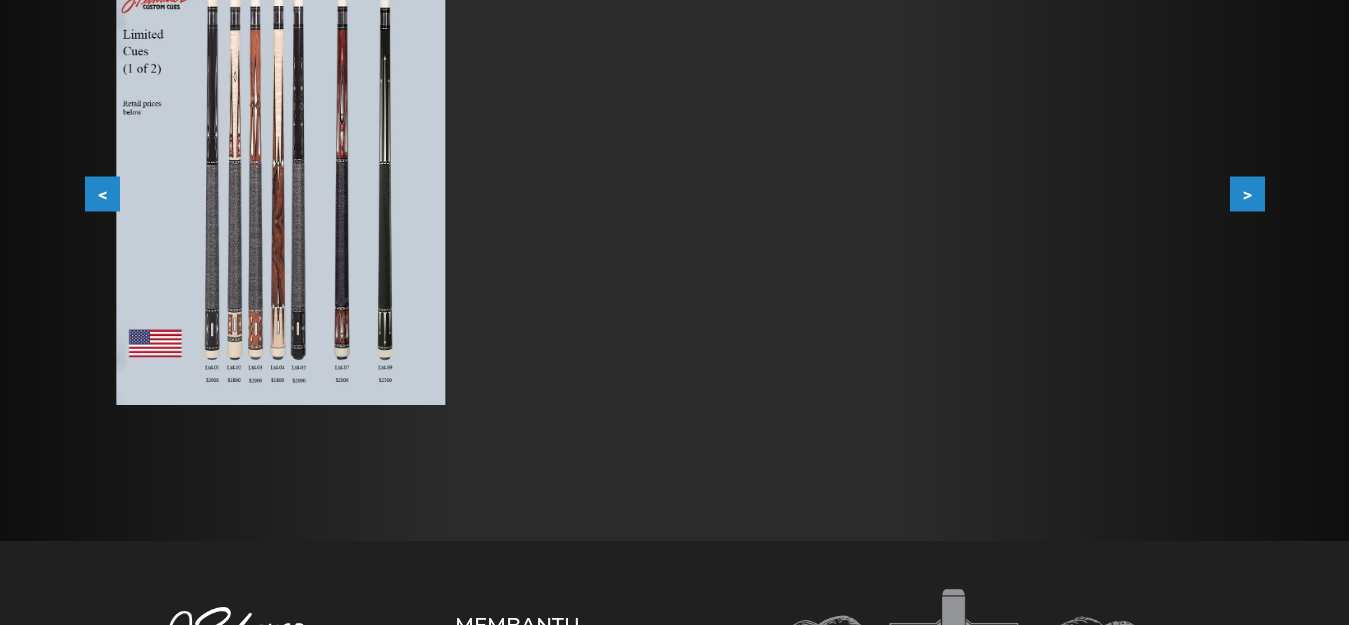scroll, scrollTop: 426, scrollLeft: 0, axis: vertical 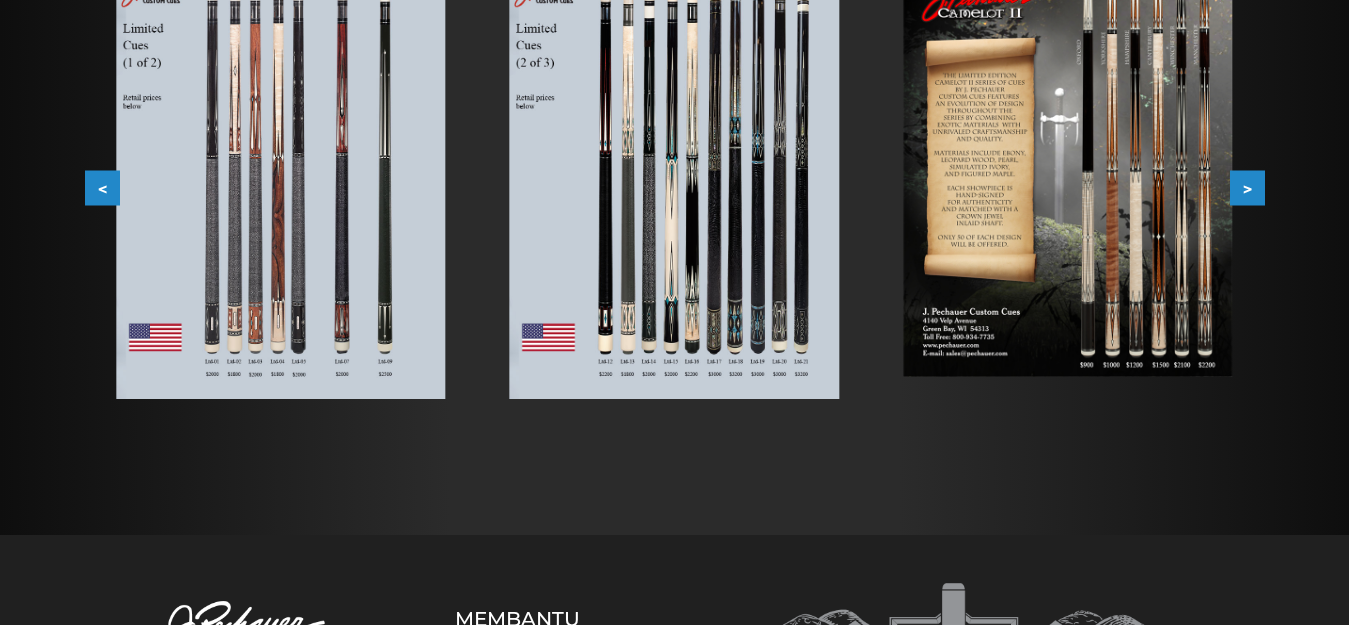 click at bounding box center [280, 176] 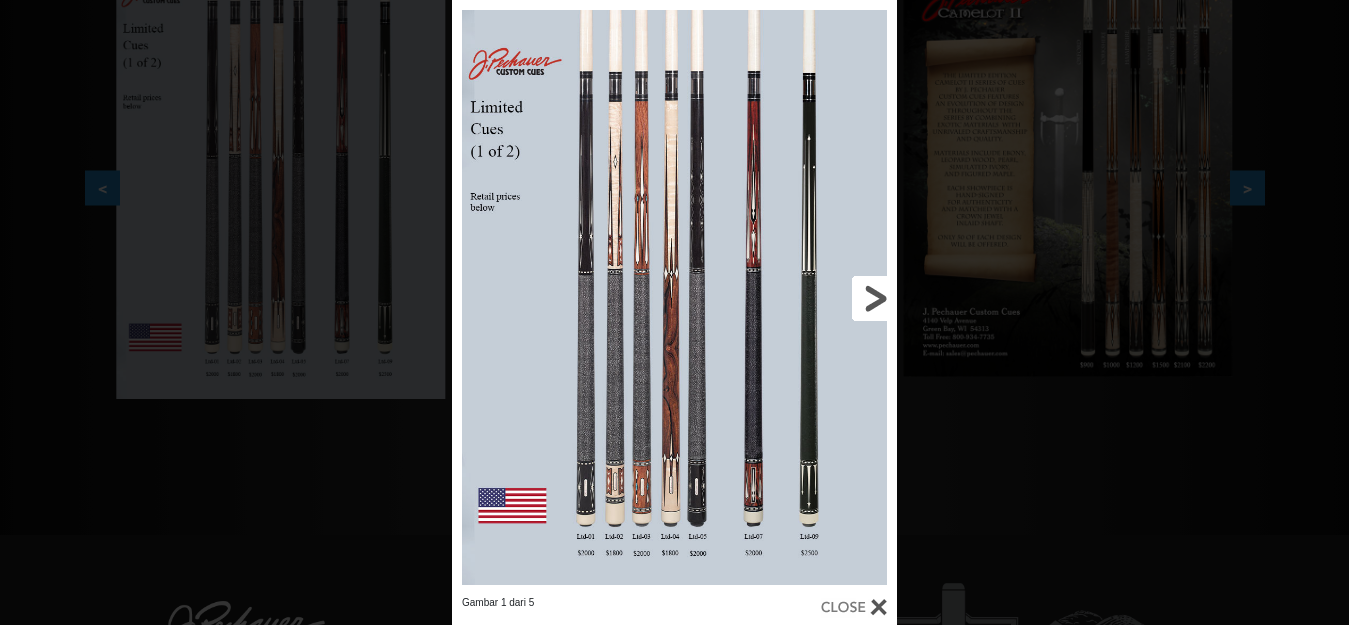 click at bounding box center (797, 298) 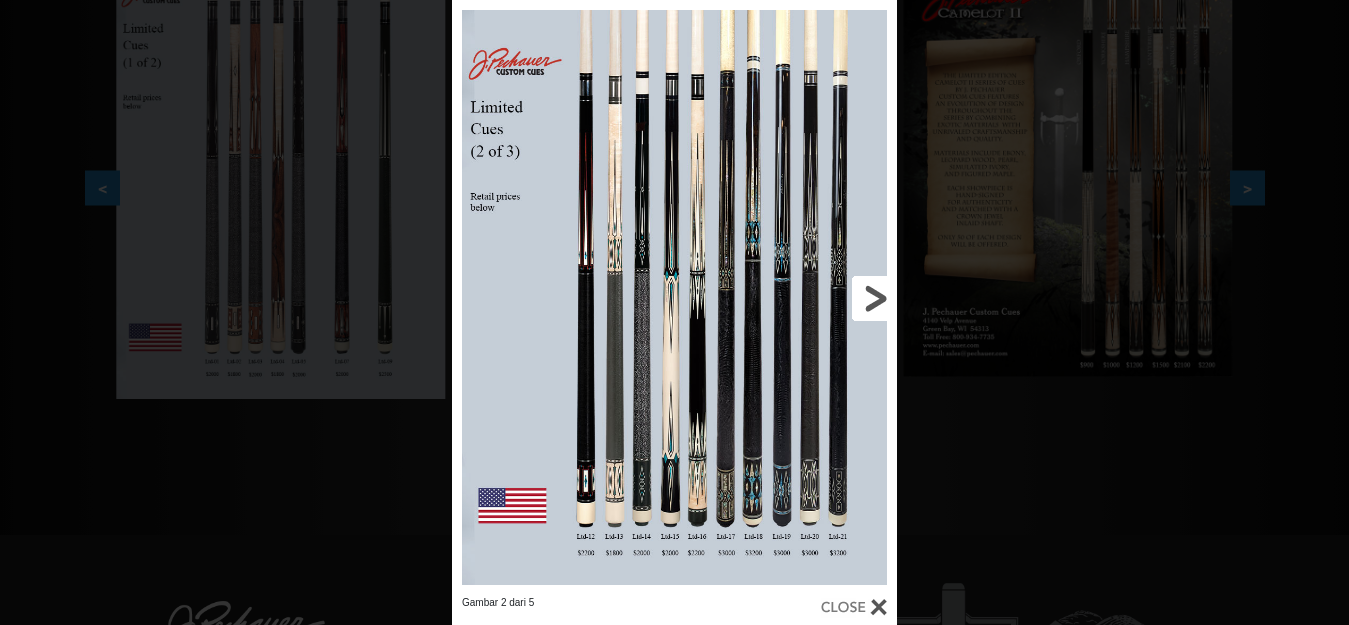 click at bounding box center [797, 298] 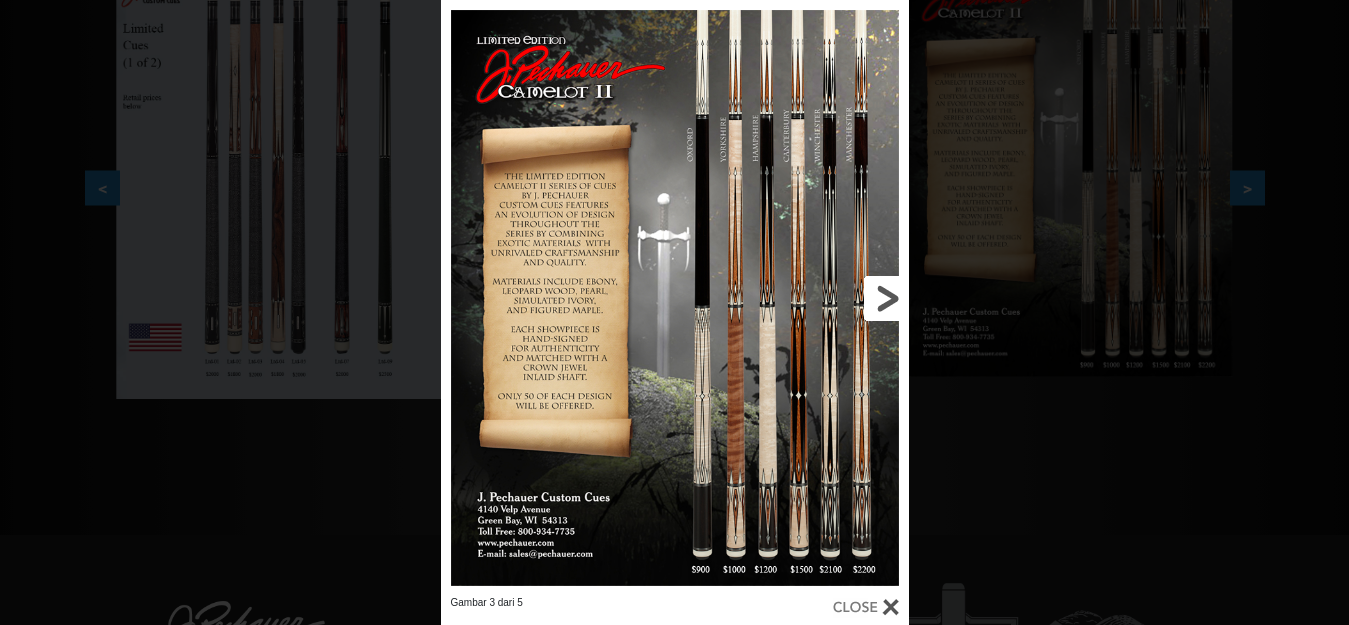 click at bounding box center (803, 298) 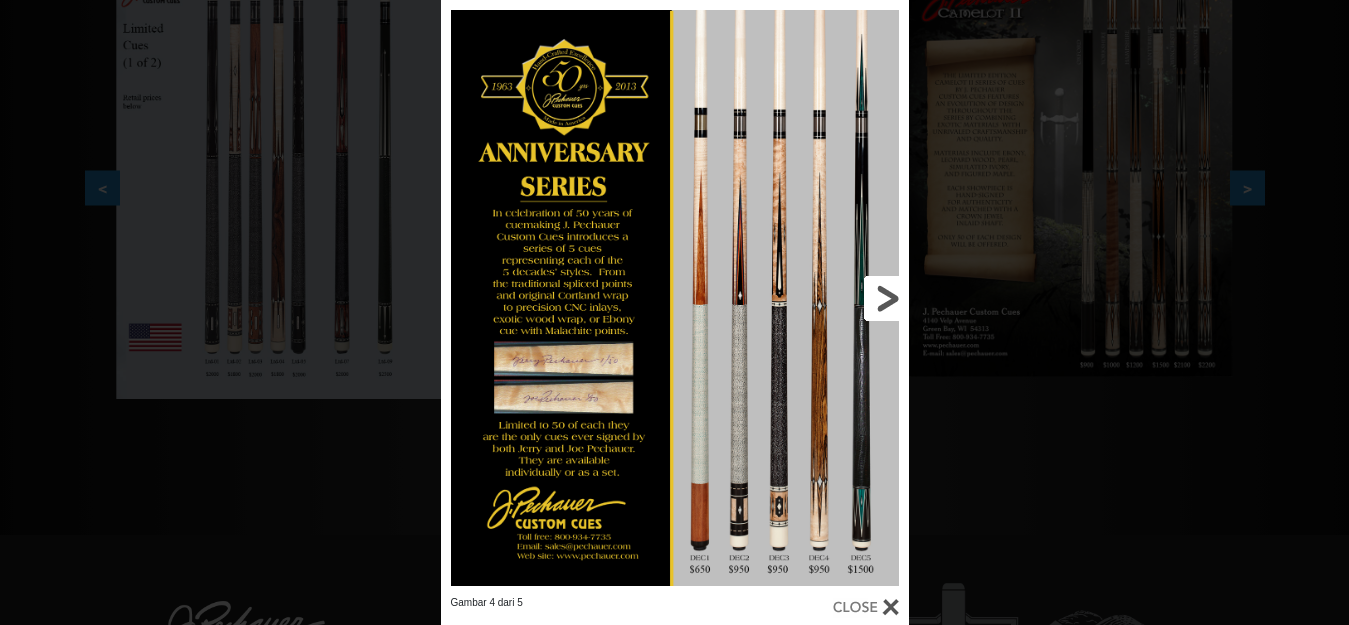click at bounding box center [803, 298] 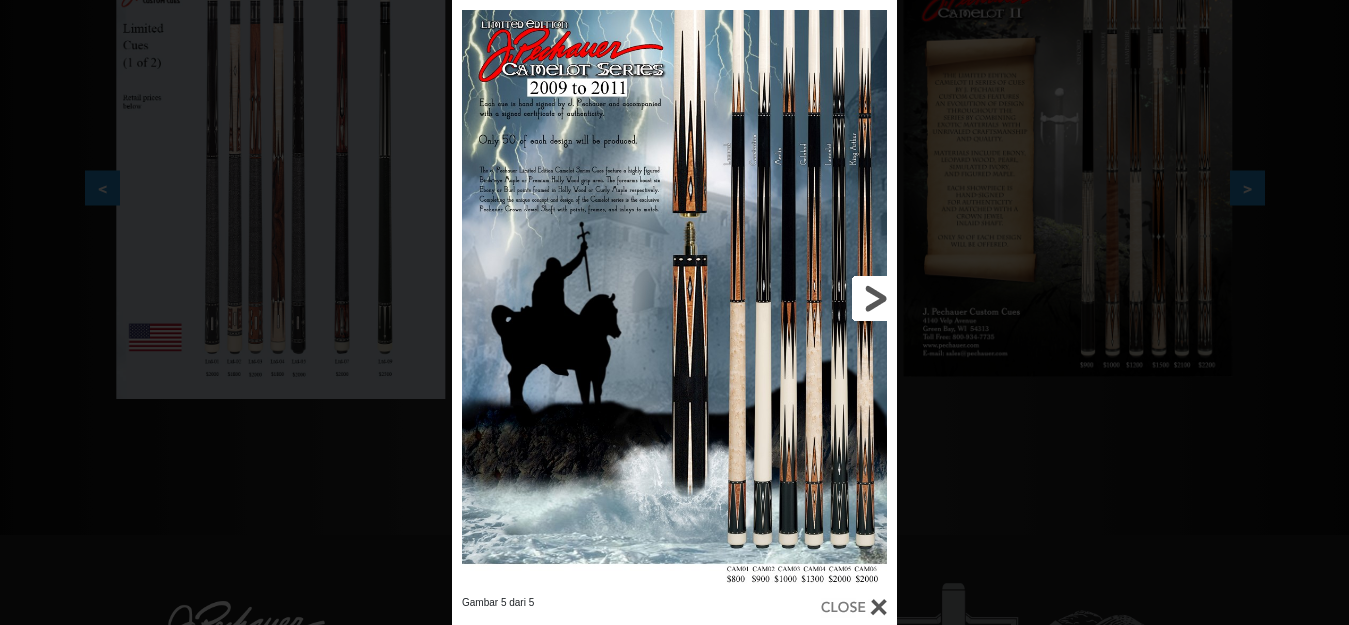 click at bounding box center (797, 298) 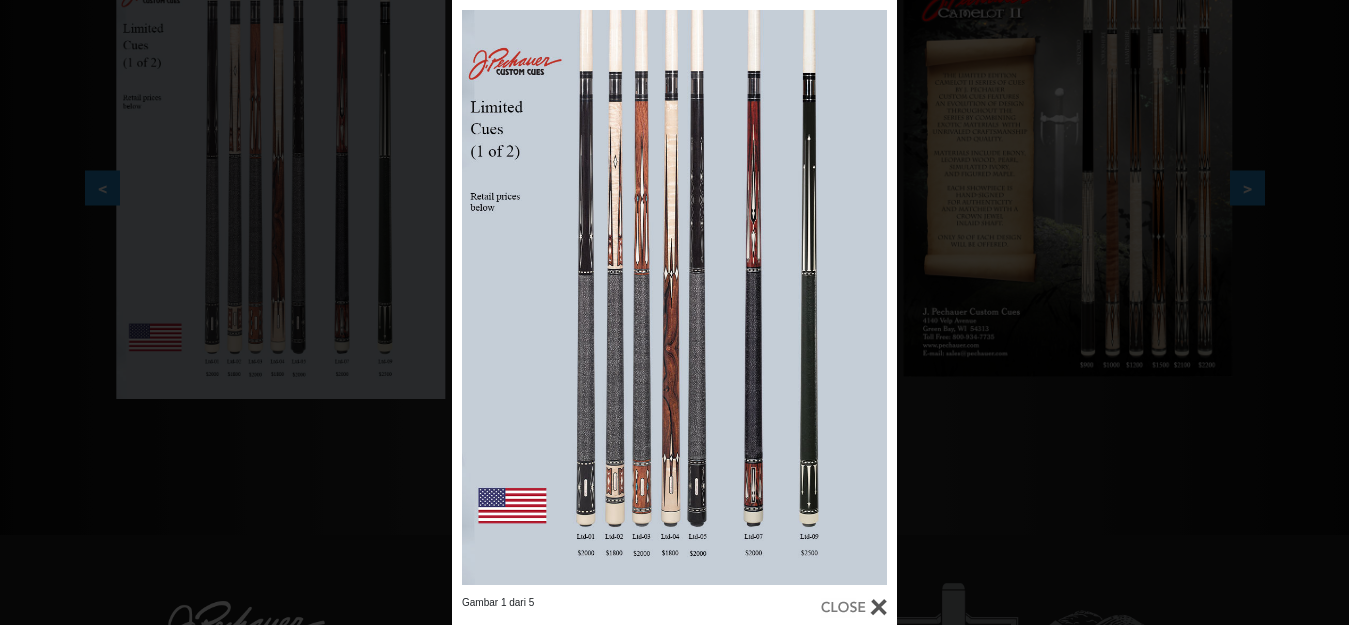 click on "Gambar 1 dari 5" at bounding box center (674, 312) 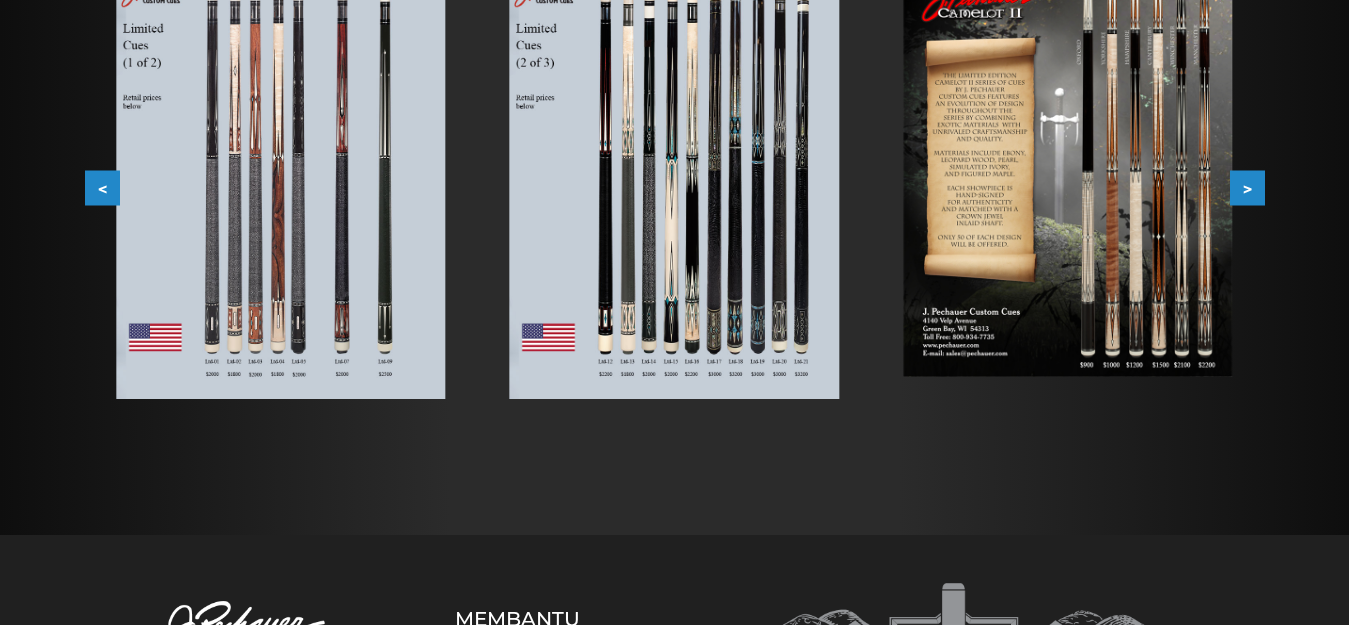 click on ">" at bounding box center (1247, 189) 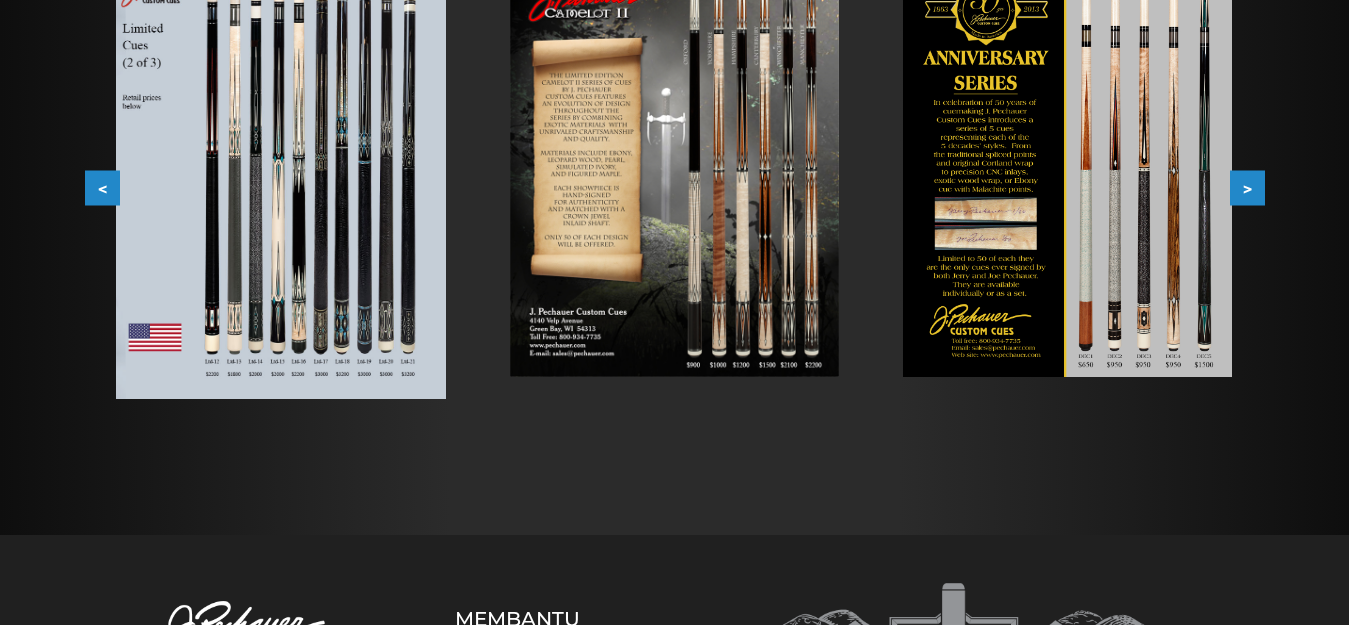 click on ">" at bounding box center [1247, 189] 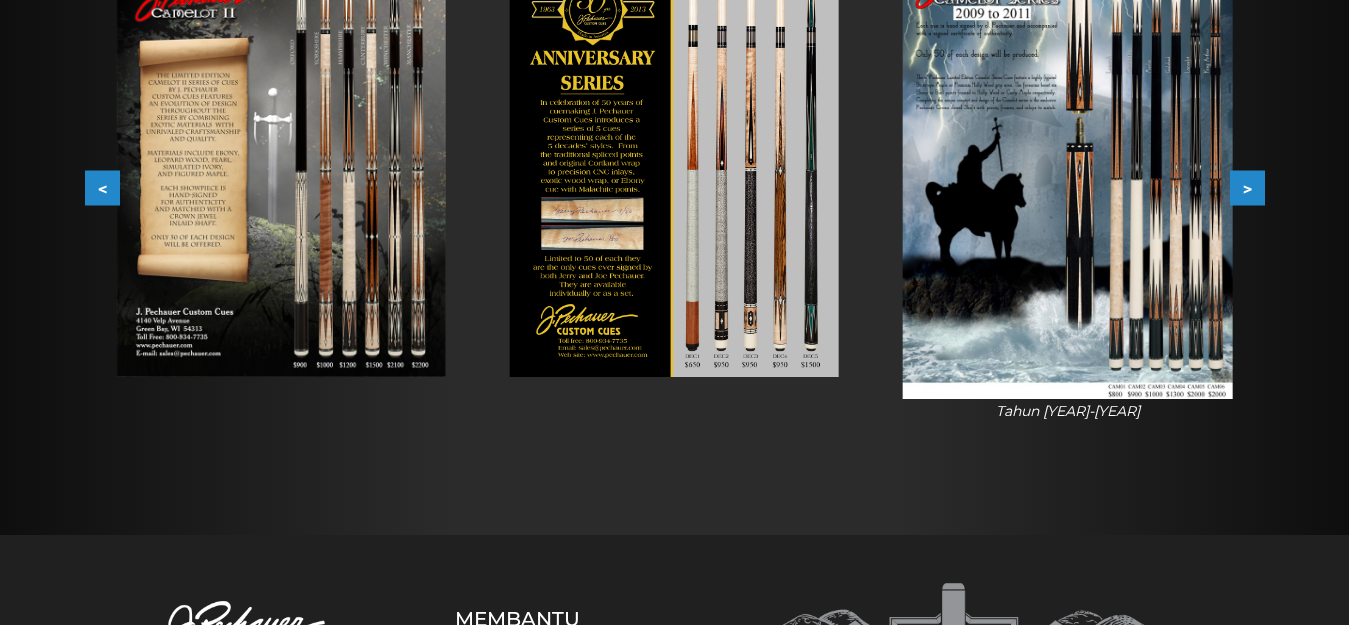 click on ">" at bounding box center [1247, 189] 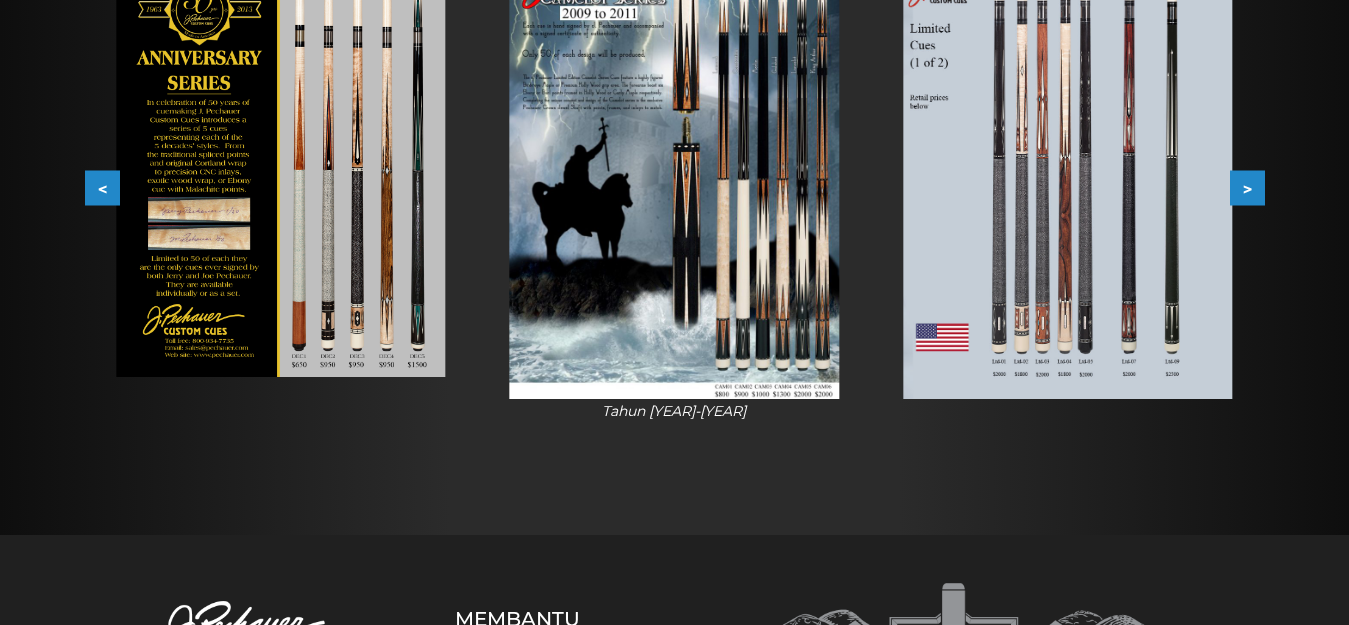 click on ">" at bounding box center (1247, 189) 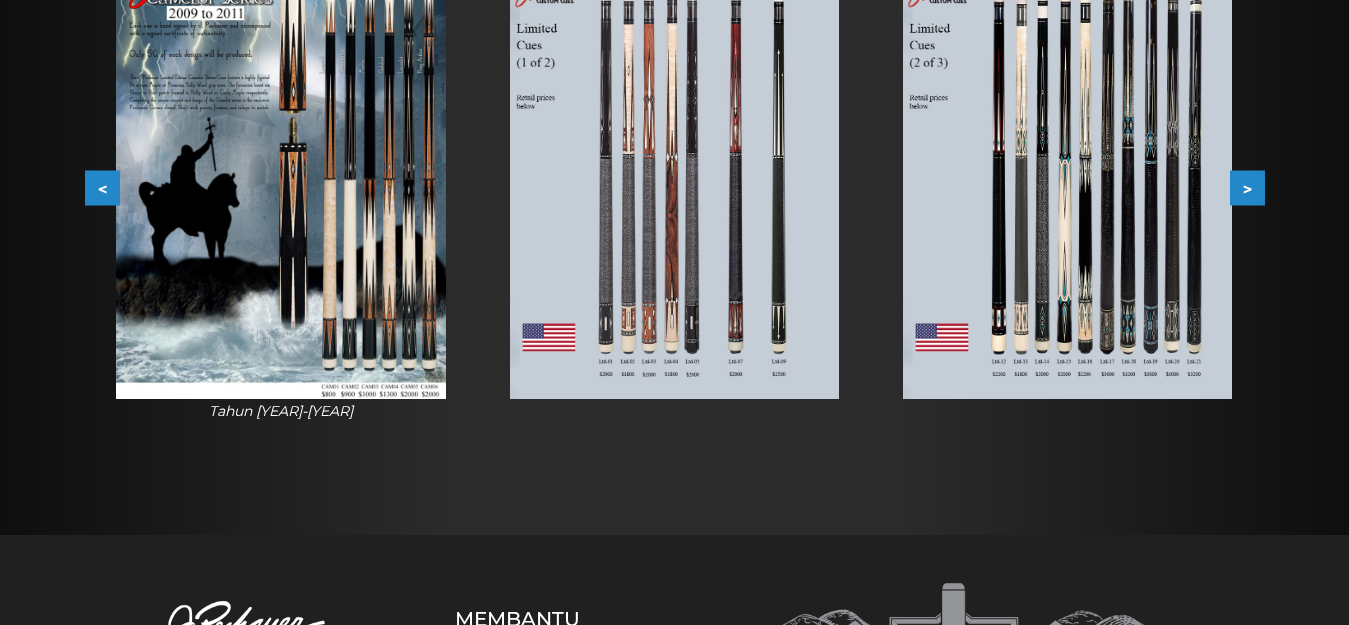 click on ">" at bounding box center (1247, 189) 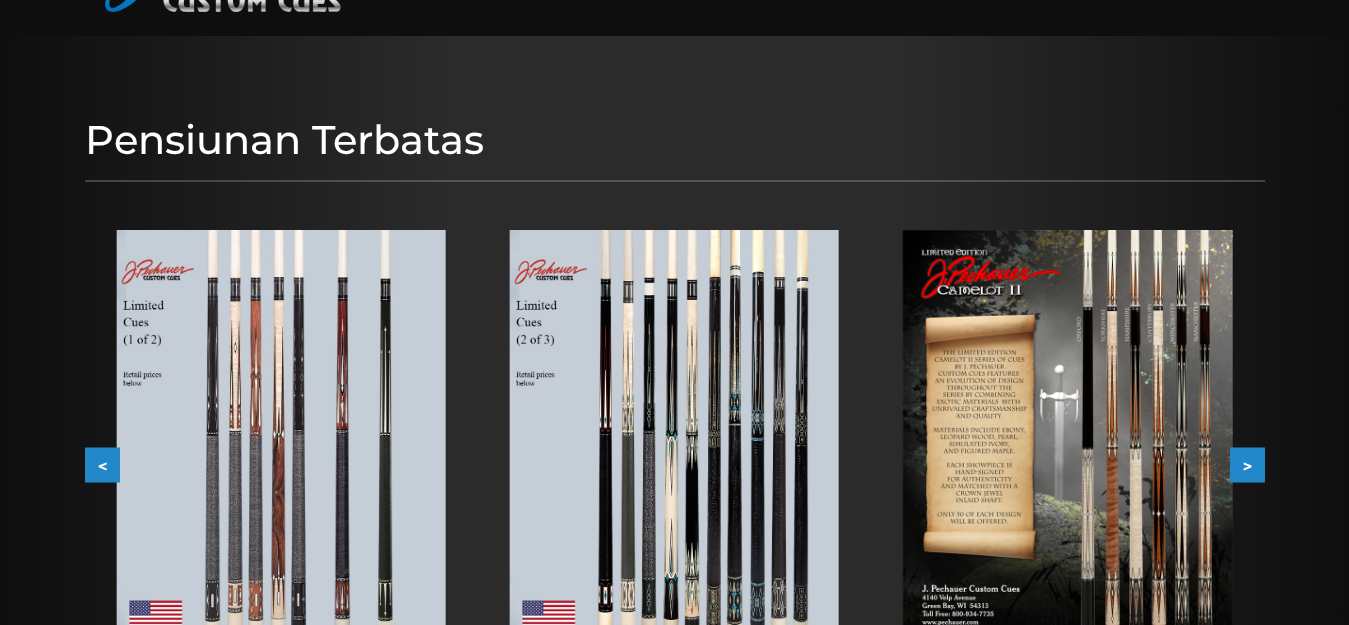 scroll, scrollTop: 0, scrollLeft: 0, axis: both 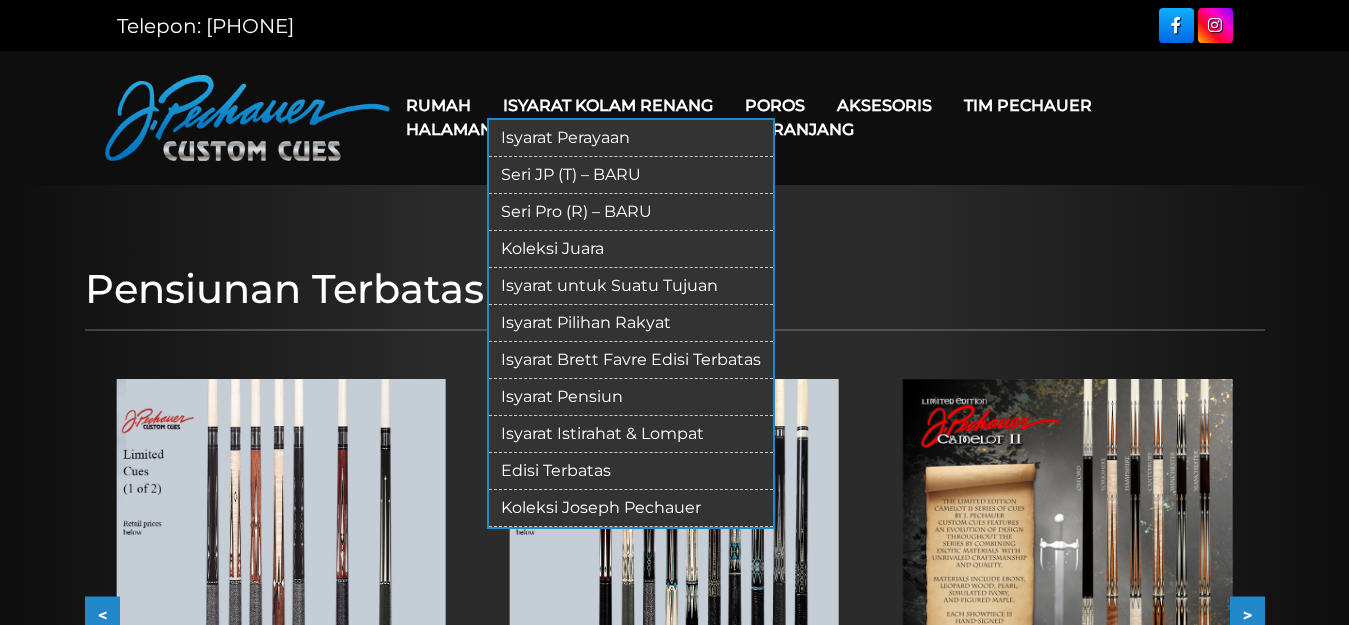 click on "Isyarat Brett Favre Edisi Terbatas" at bounding box center [631, 359] 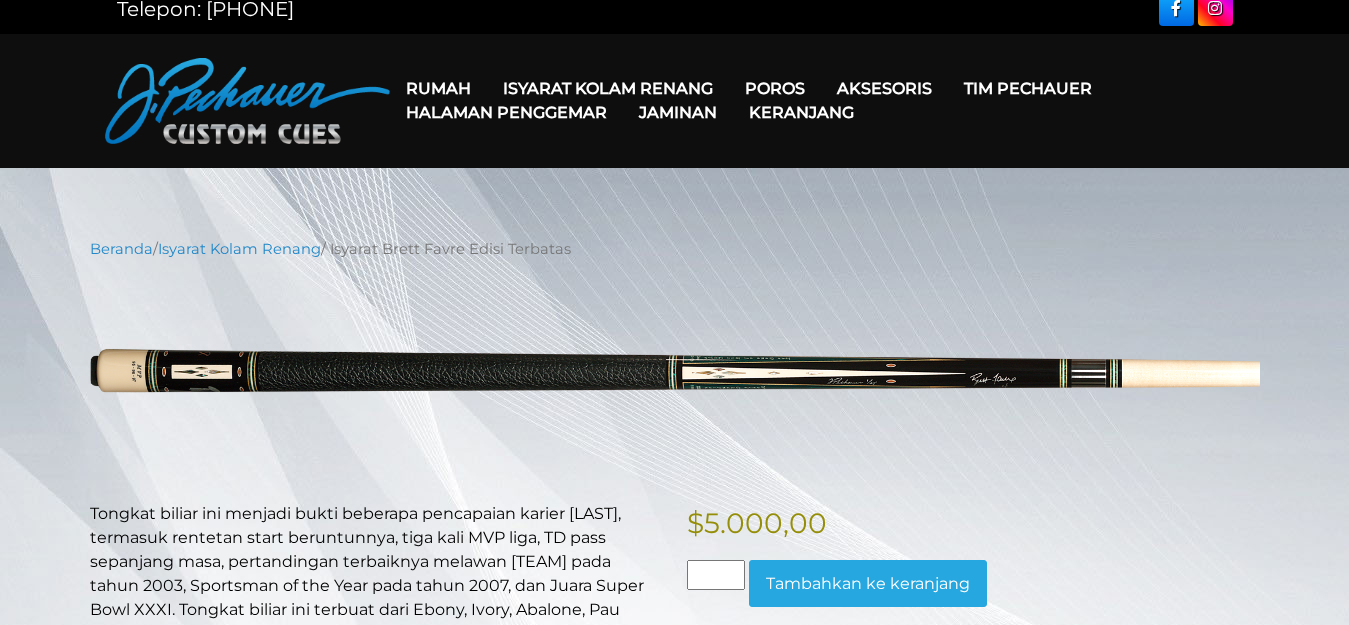 scroll, scrollTop: 0, scrollLeft: 0, axis: both 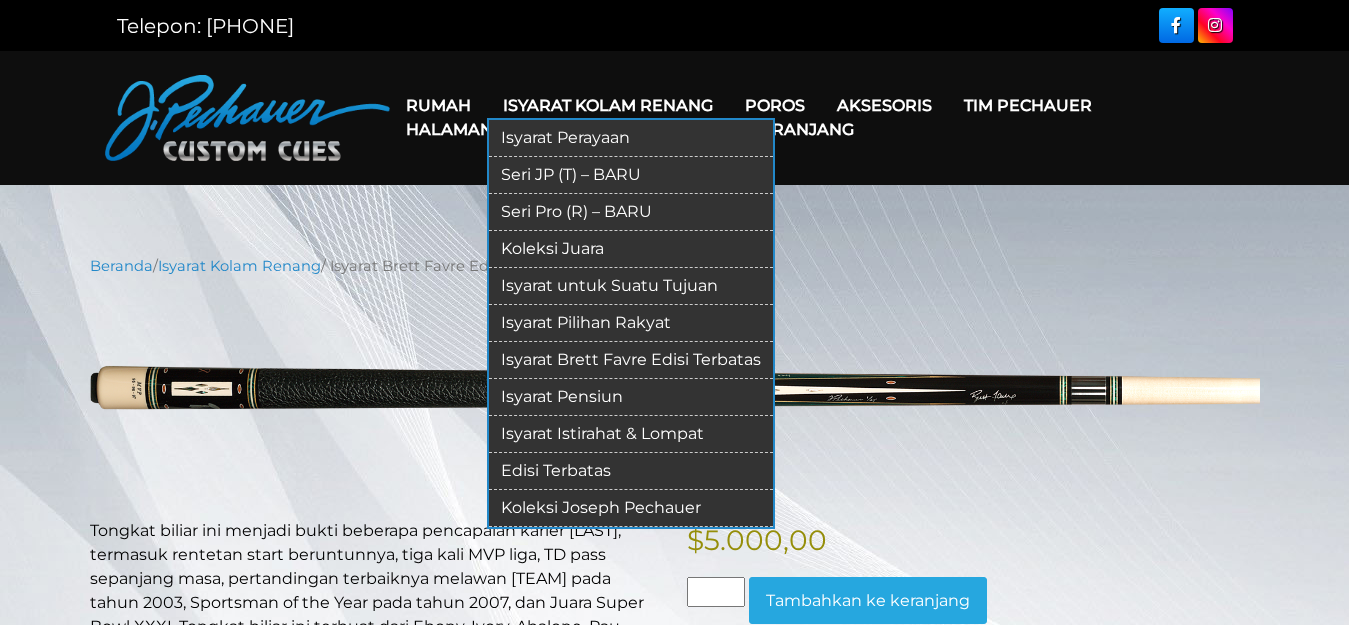 click on "Isyarat Pilihan Rakyat" at bounding box center (586, 322) 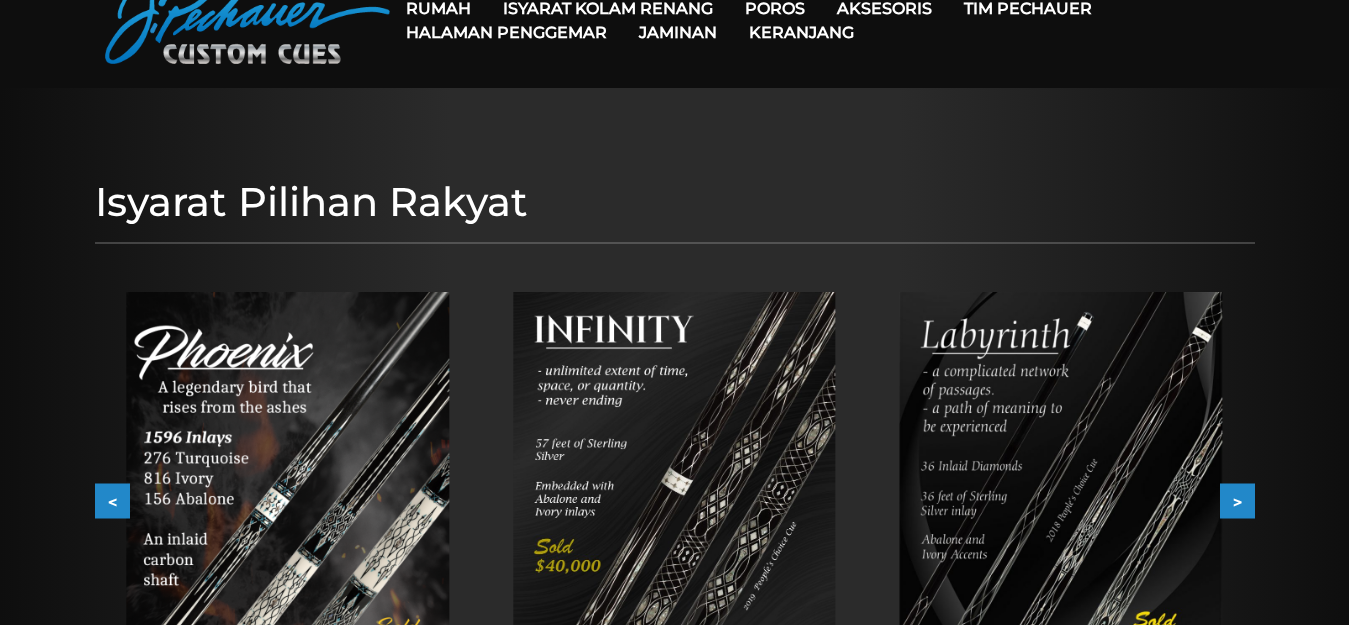 scroll, scrollTop: 0, scrollLeft: 0, axis: both 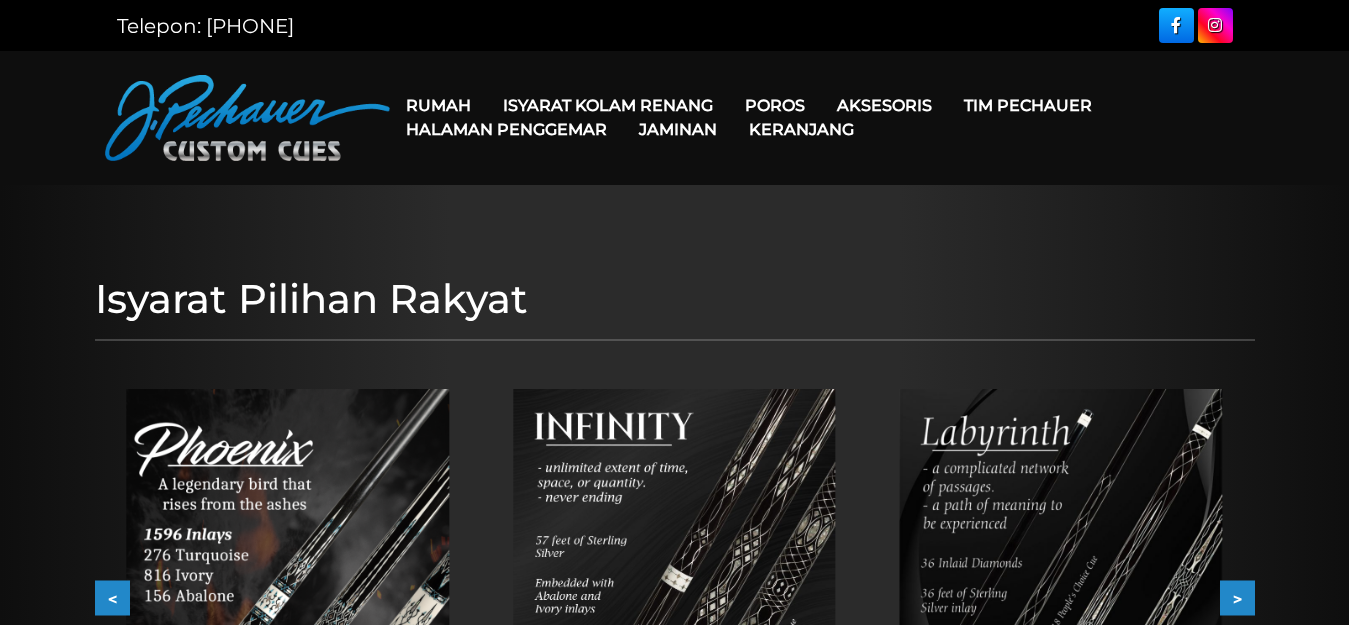 click on "Halaman Penggemar" at bounding box center (506, 129) 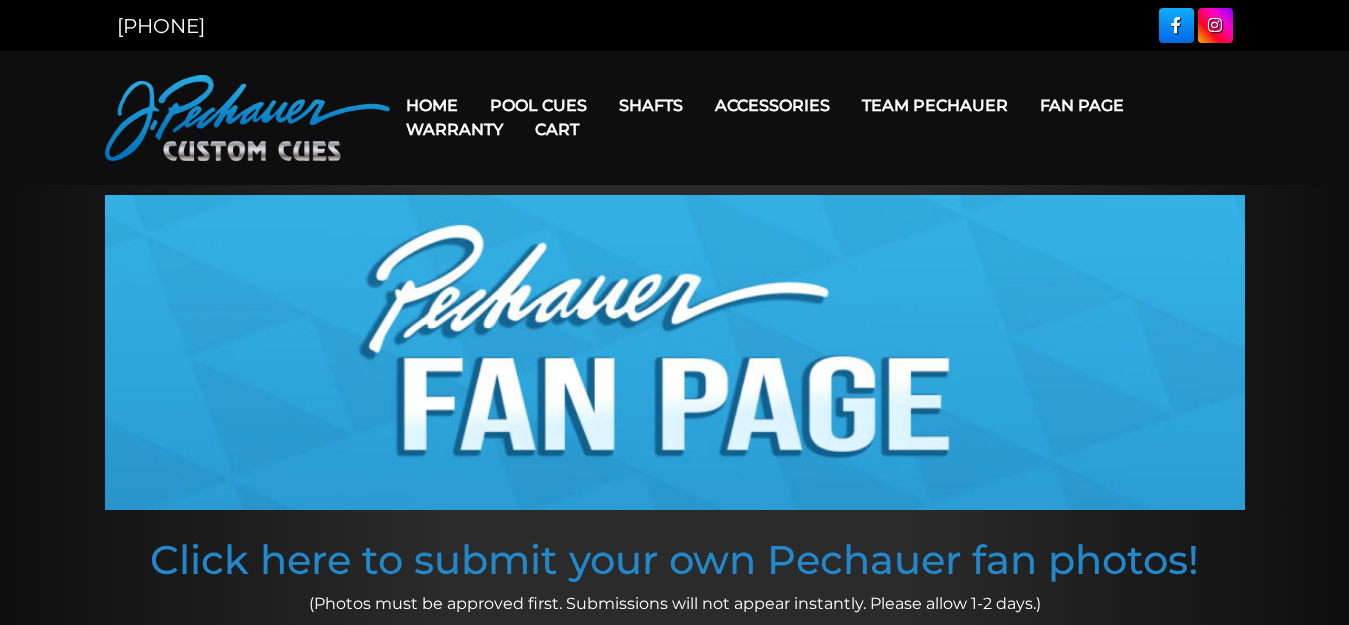 scroll, scrollTop: 0, scrollLeft: 0, axis: both 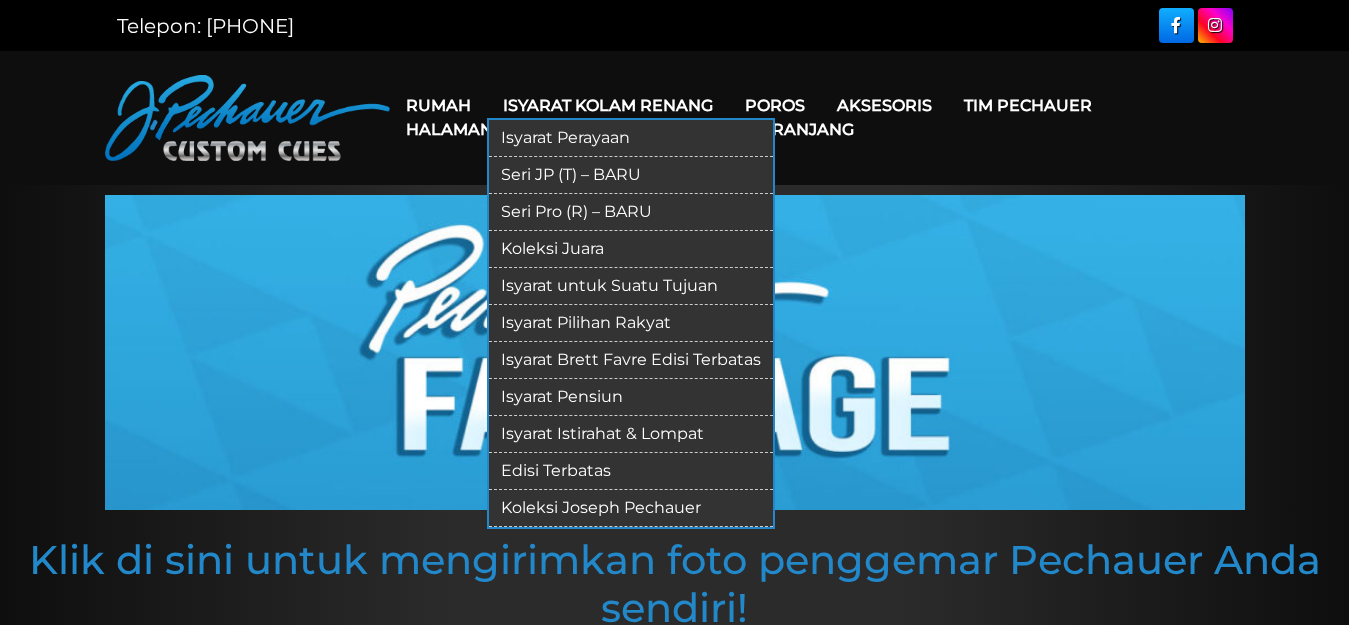 click on "Isyarat untuk Suatu Tujuan" at bounding box center [609, 285] 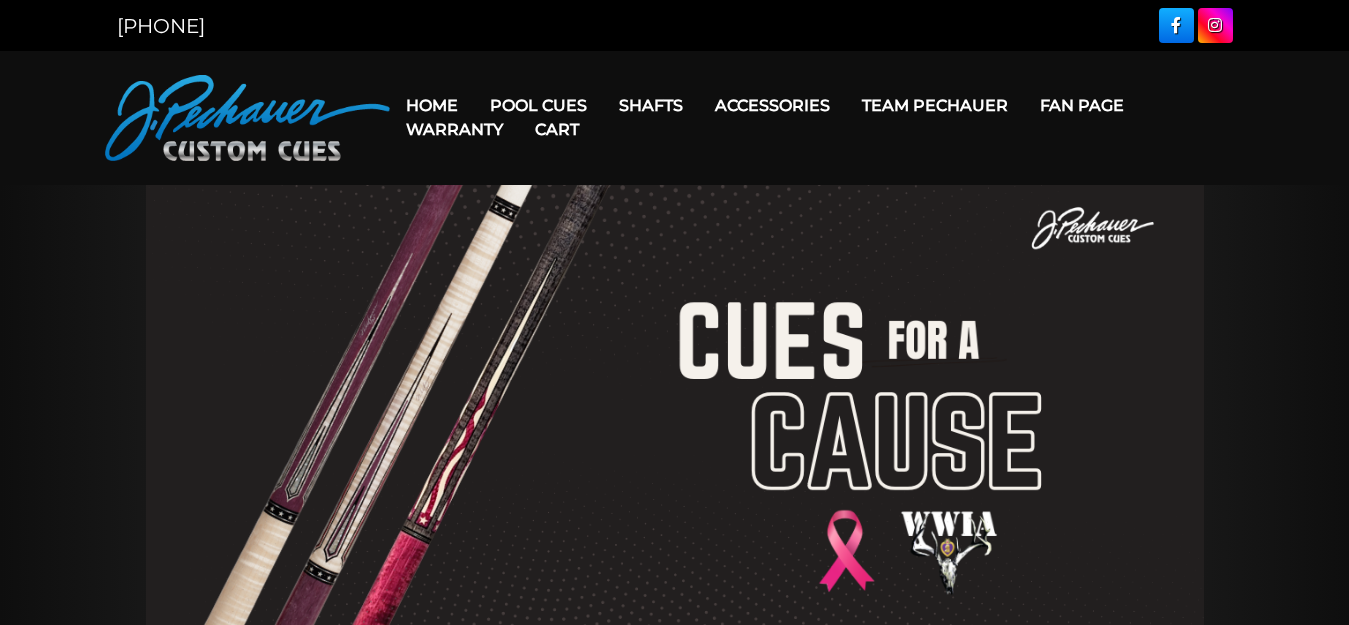 scroll, scrollTop: 0, scrollLeft: 0, axis: both 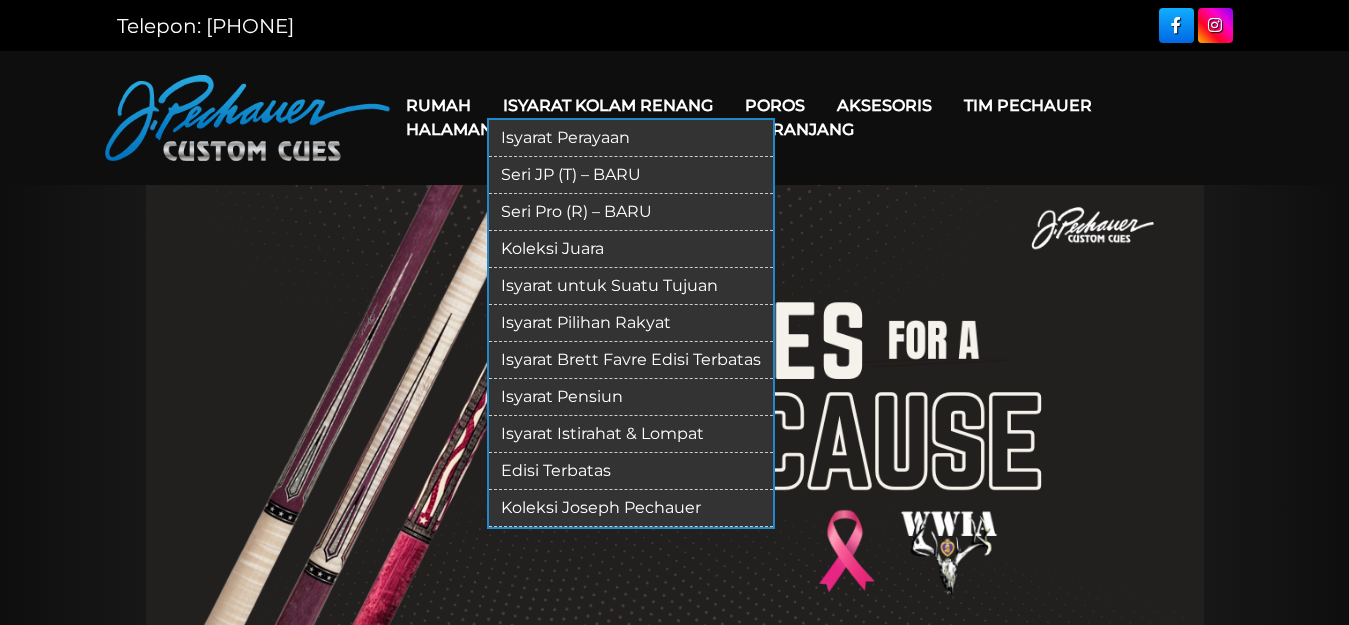 click on "Seri Pro (R) – BARU" at bounding box center (576, 211) 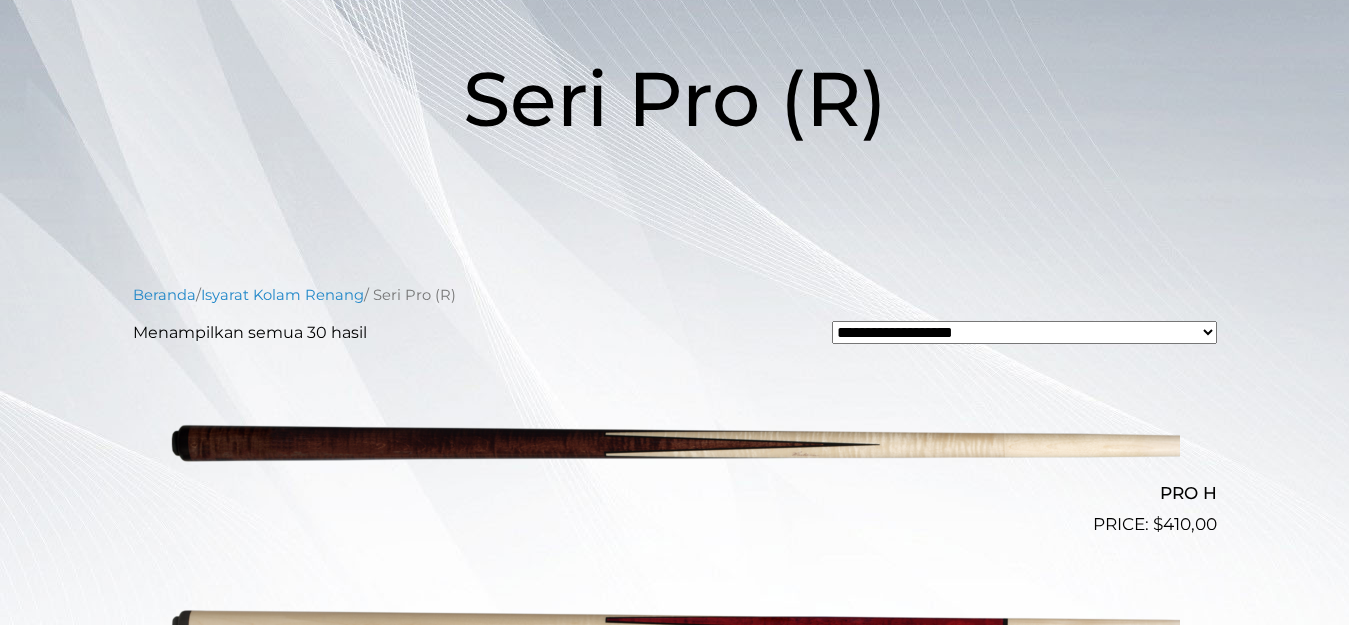 scroll, scrollTop: 0, scrollLeft: 0, axis: both 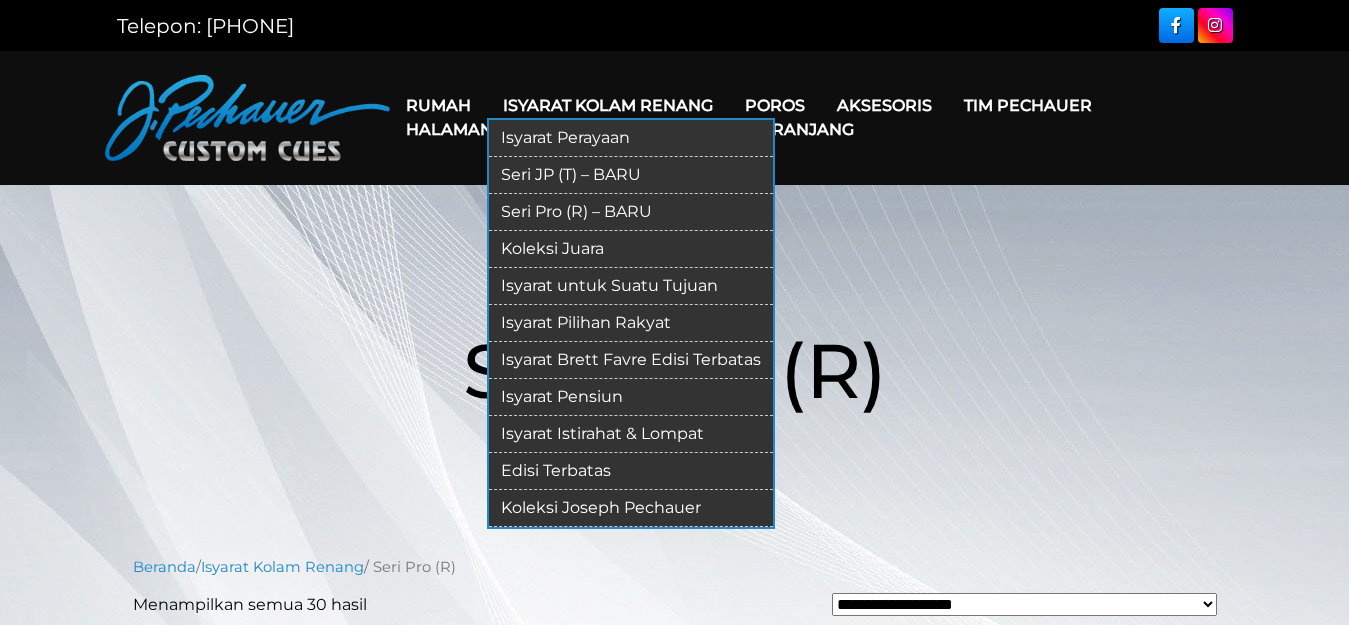 click on "Seri JP (T) – BARU" at bounding box center (571, 174) 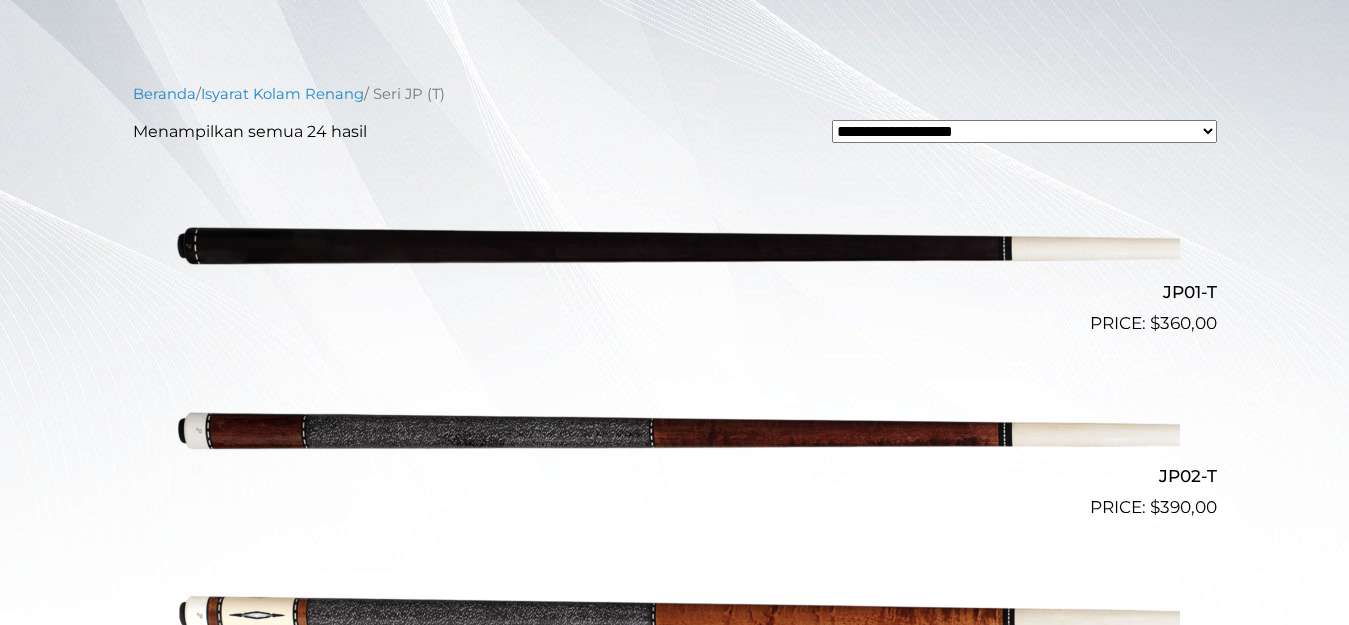 scroll, scrollTop: 472, scrollLeft: 0, axis: vertical 